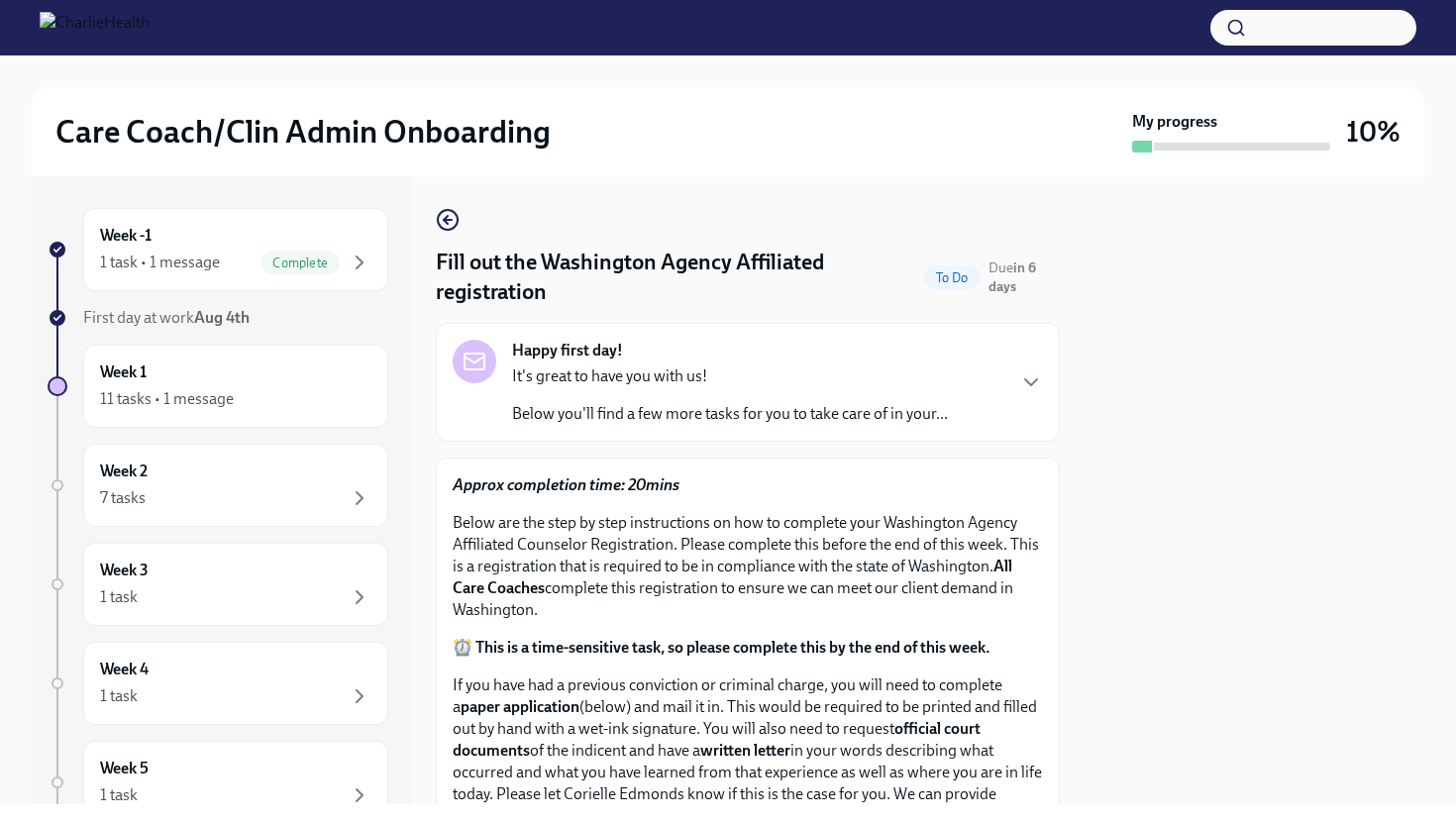 scroll, scrollTop: 0, scrollLeft: 0, axis: both 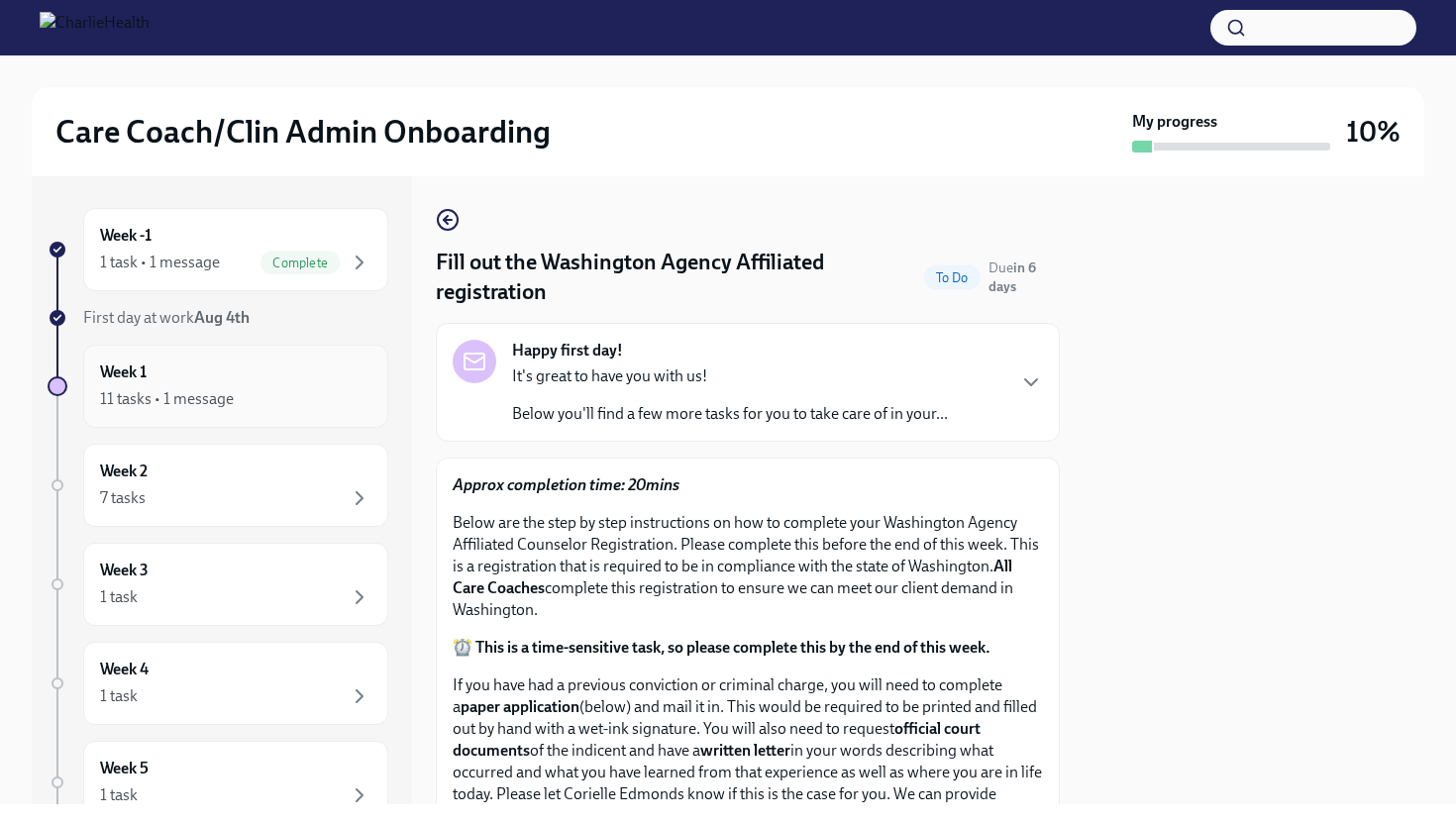click on "Week 1 11 tasks • 1 message" at bounding box center (236, 386) 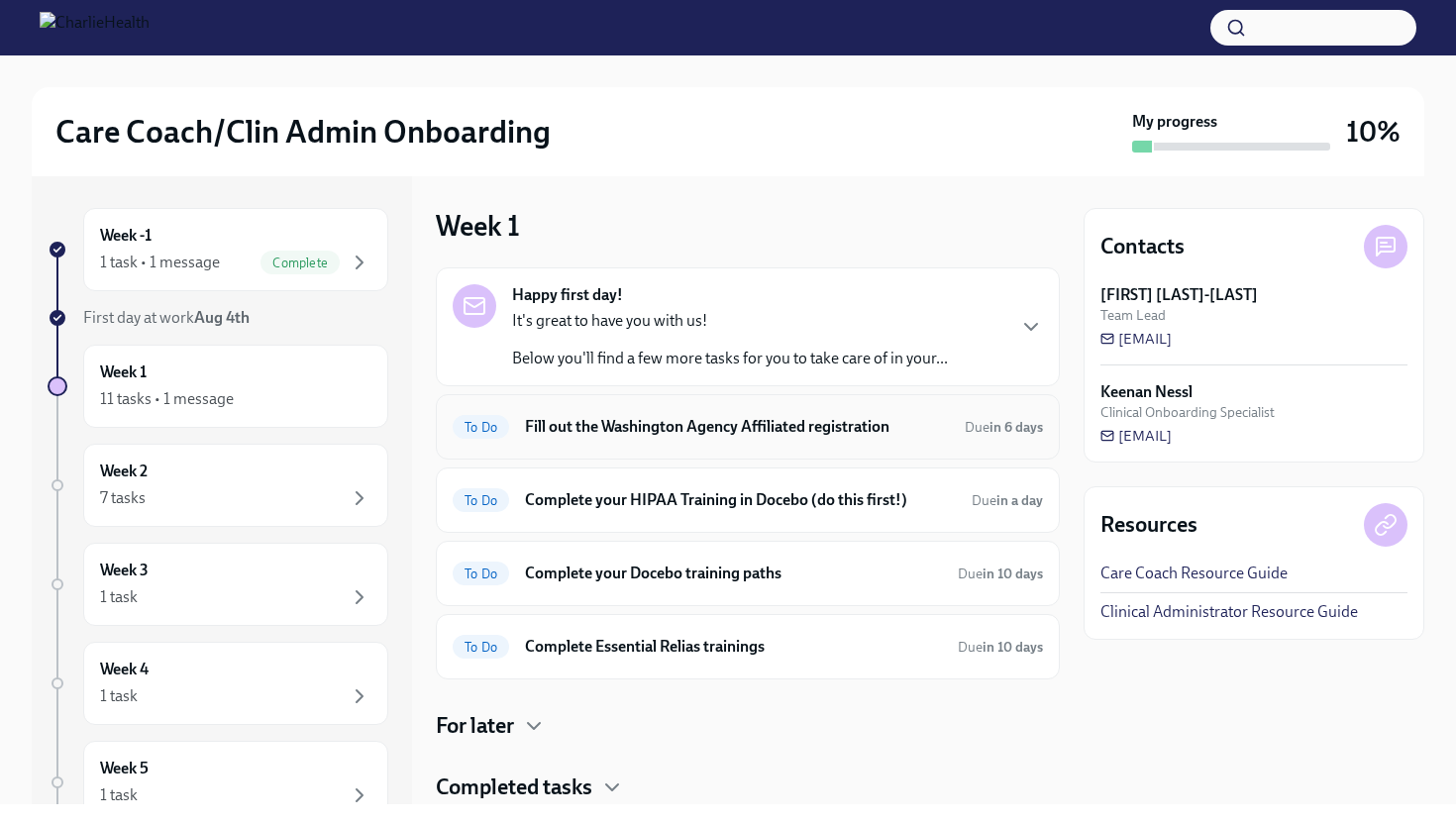 click on "To Do Fill out the [STATE] Agency Affiliated registration Due in [DAYS]" at bounding box center [748, 427] 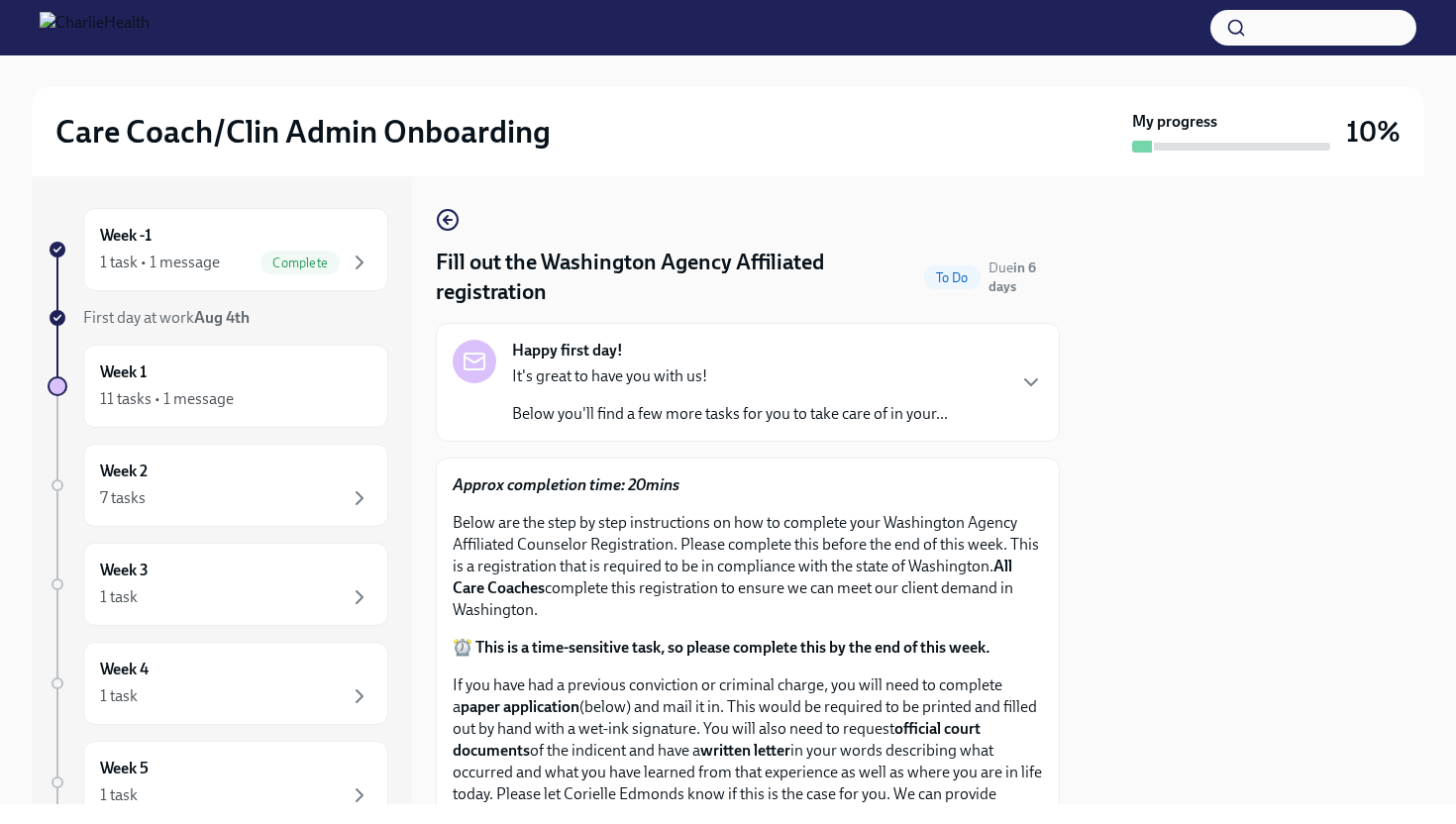 scroll, scrollTop: 1141, scrollLeft: 0, axis: vertical 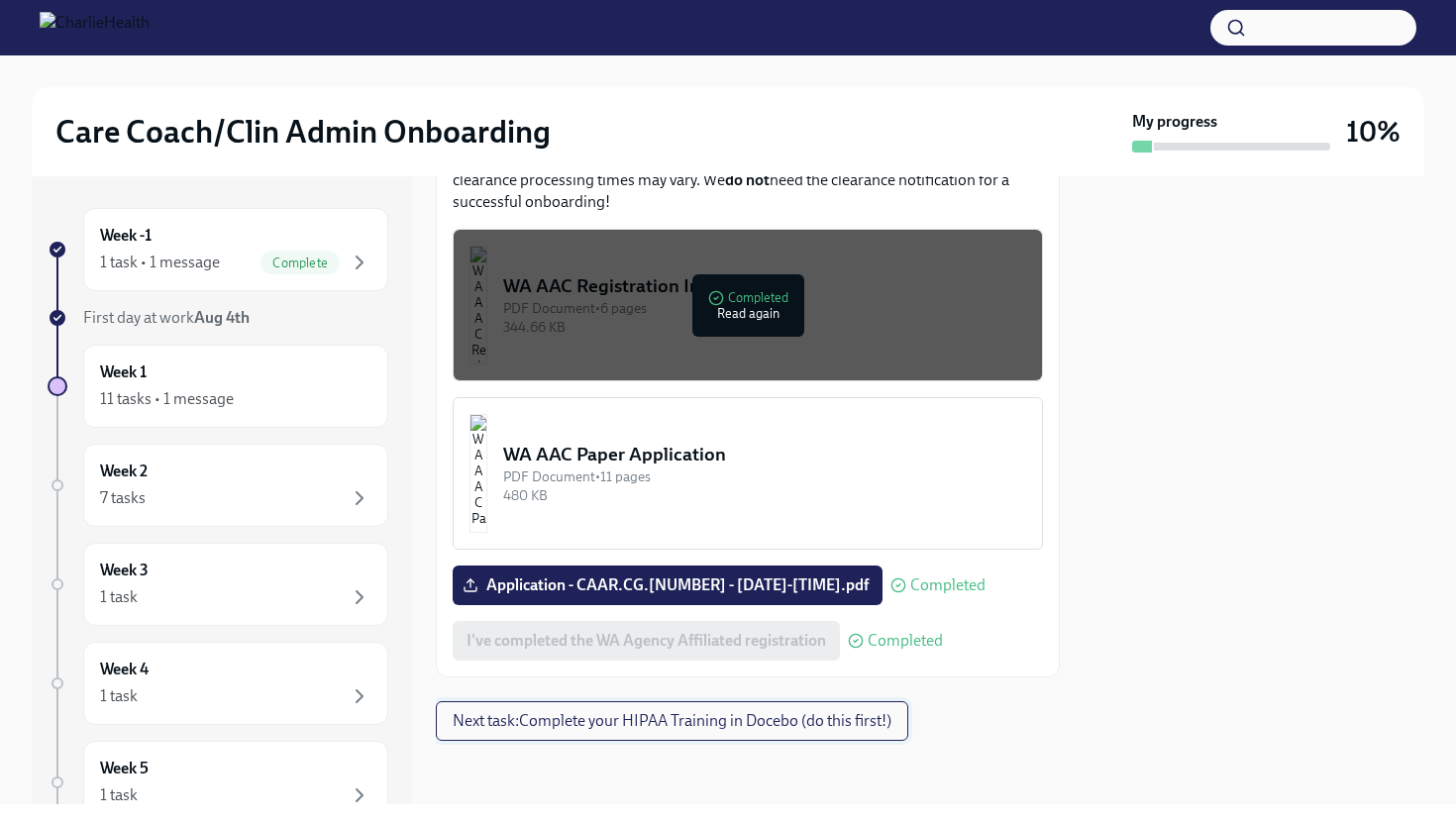 click on "Next task : Complete your HIPAA Training in Docebo (do this first!)" at bounding box center [672, 721] 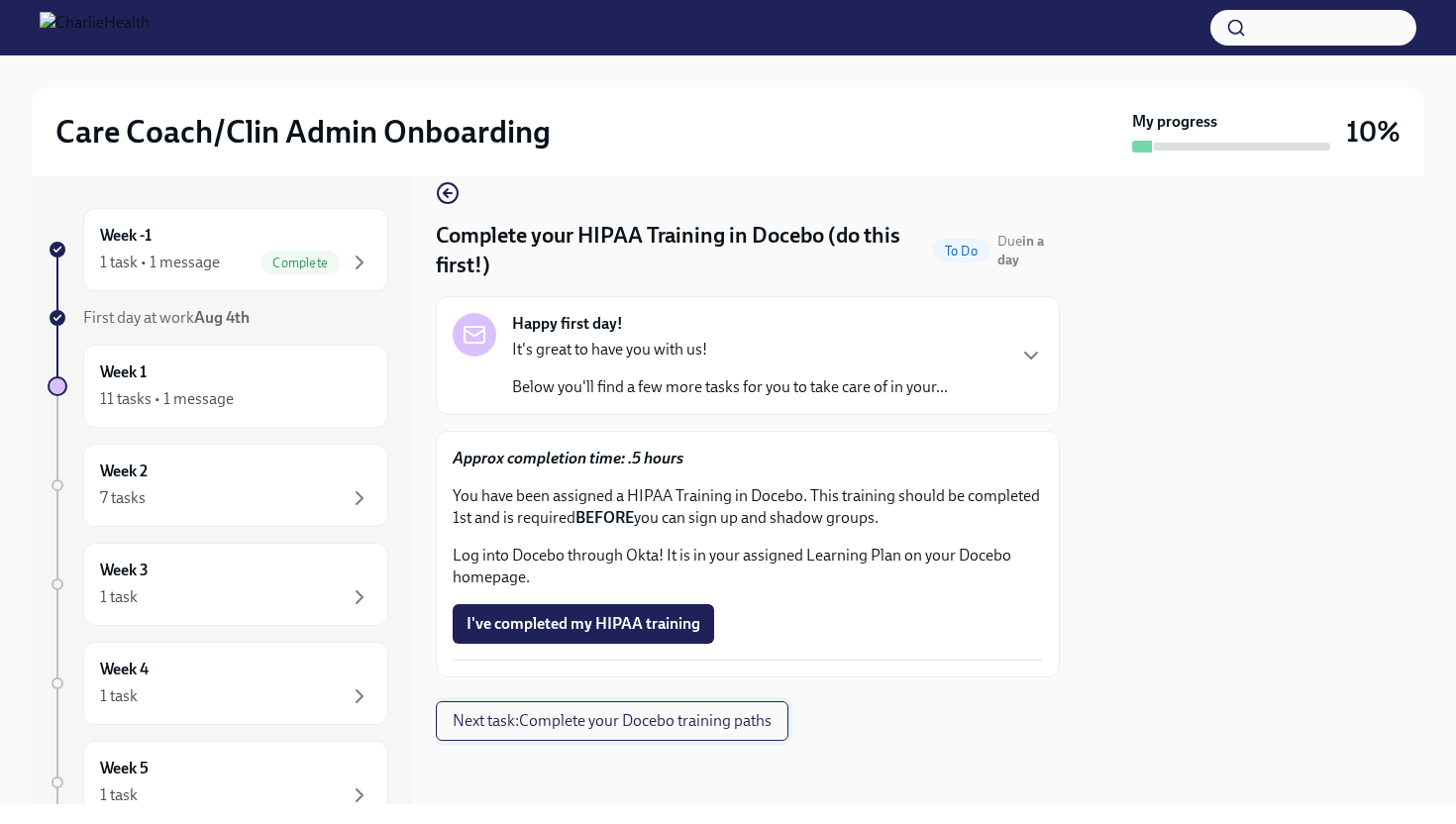 scroll, scrollTop: 0, scrollLeft: 0, axis: both 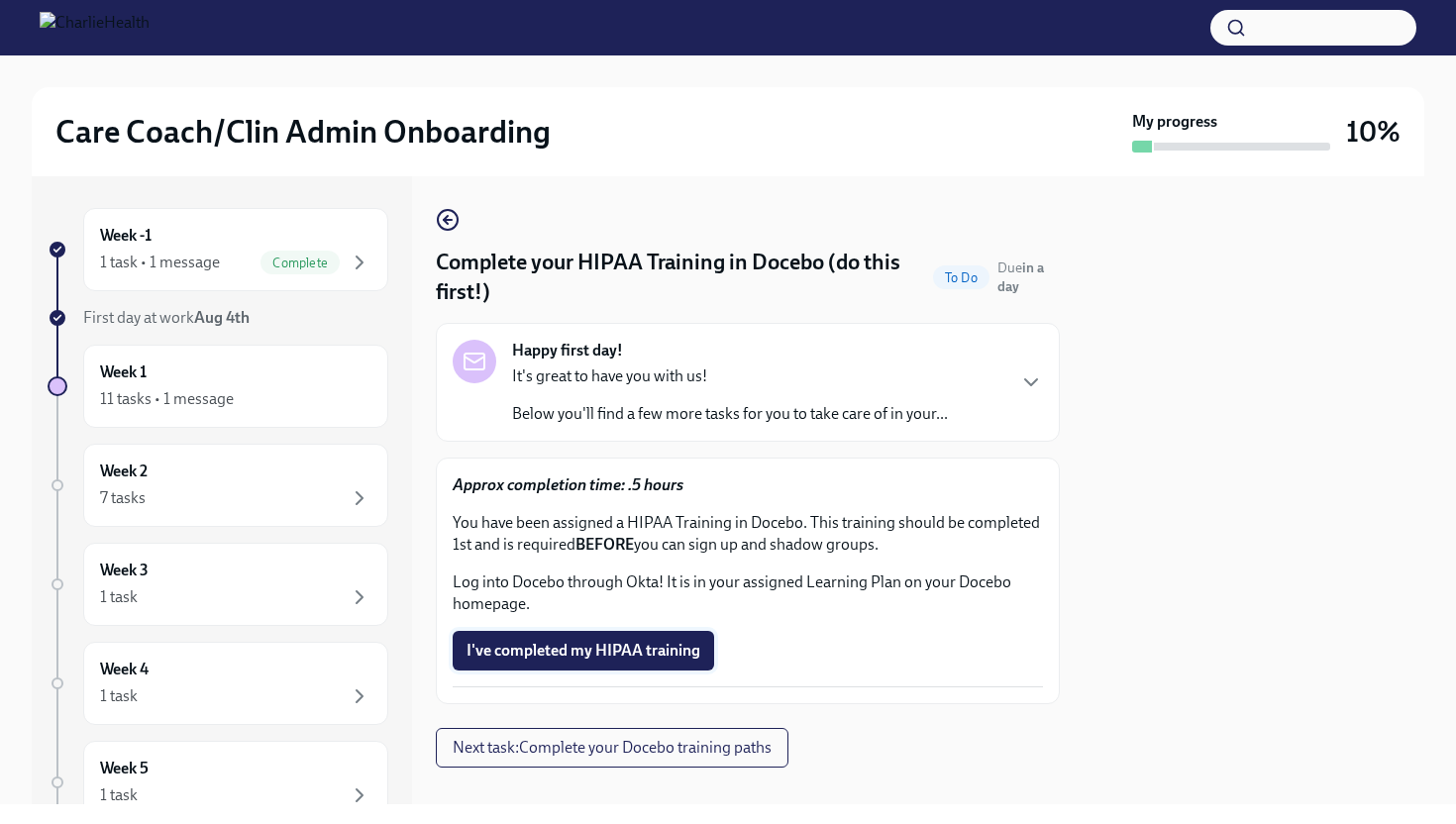 click on "I've completed my HIPAA training" at bounding box center (583, 651) 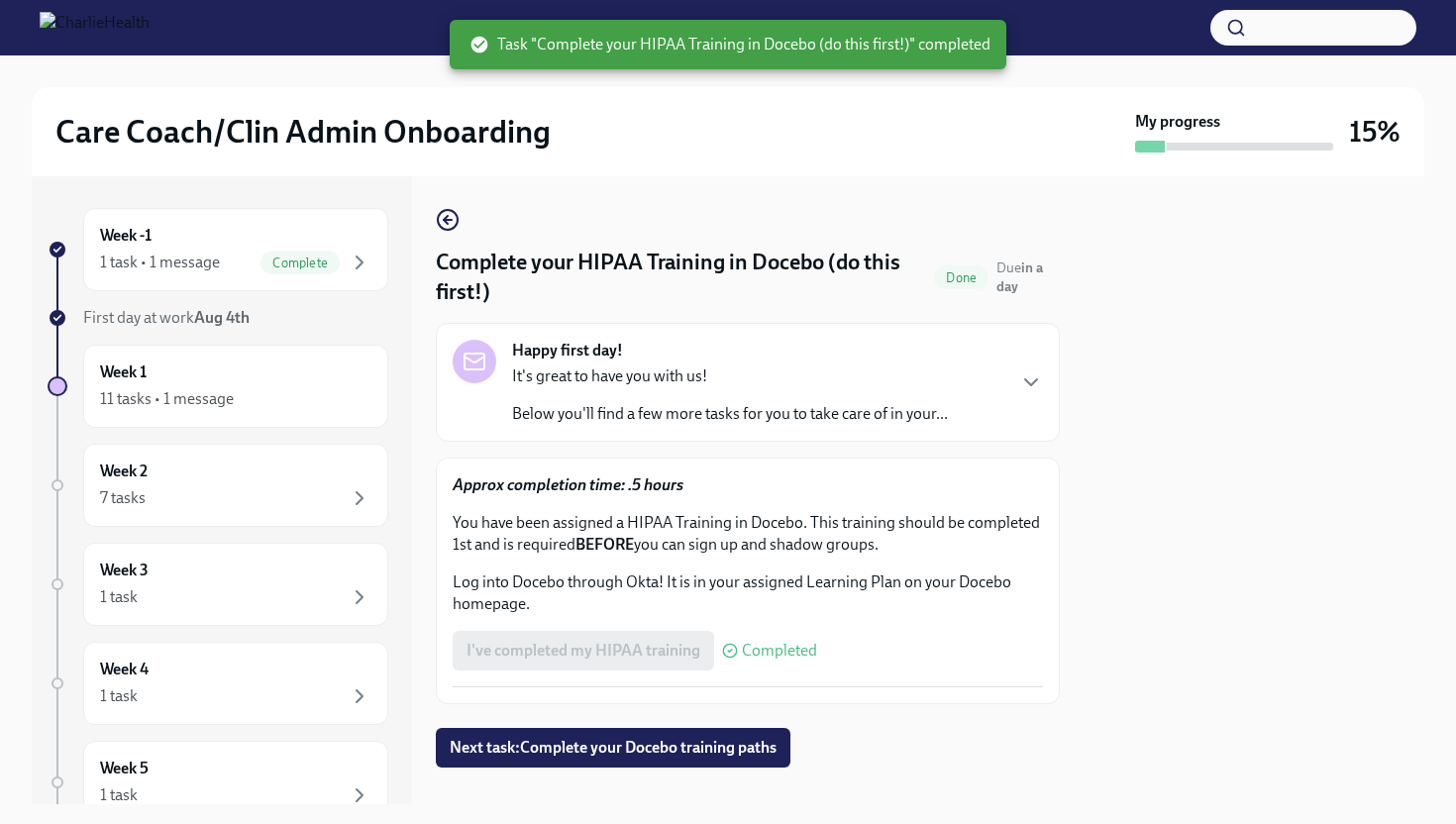 click on "Week 2 7 tasks All Care Coaches [DATE] [EMAIL] in [DAYS] Task "Complete your HIPAA Training in Docebo (do this first!)" completed you can sign up and shadow groups. Next task : Complete your HIPAA Training in Docebo (do this first!) Application - CAAR.CG.[NUMBER] - [DATE]-[TIME].pdf Approx completion time: .5 hours Complete your HIPAA Training in Docebo (do this first!) Done Due in a day Happy first day! It's great to have you with us! Below you'll find a few more tasks for you to take care of in your... Approx completion time: .5 hours You have been assigned a HIPAA Training in Docebo. This training should be completed 1st and is required BEFORE you can sign up and shadow groups. Log into Docebo through Okta! It is in your assigned Learning Plan on your Docebo homepage. I've completed my HIPAA training Completed" at bounding box center [748, 456] 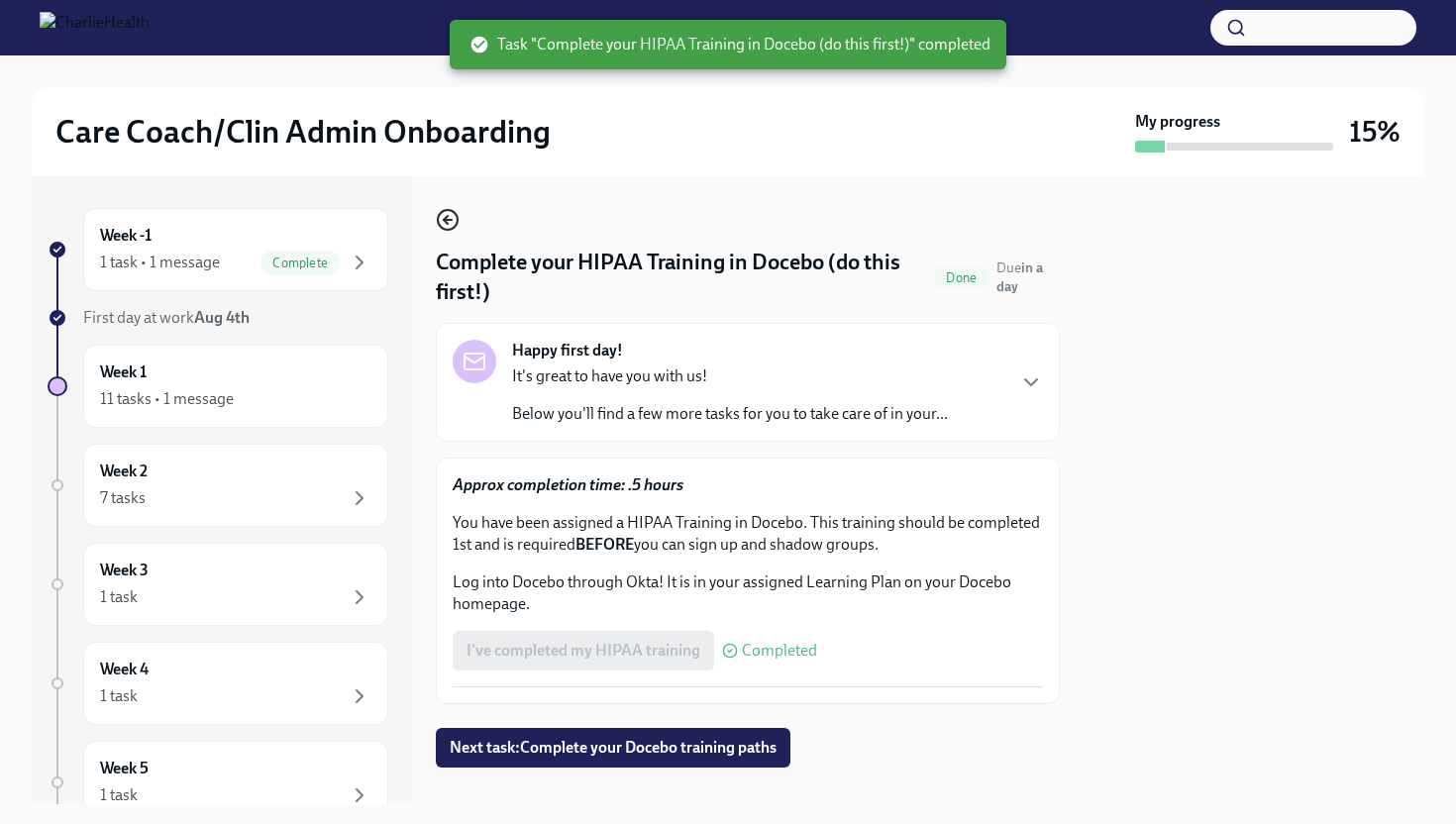 click 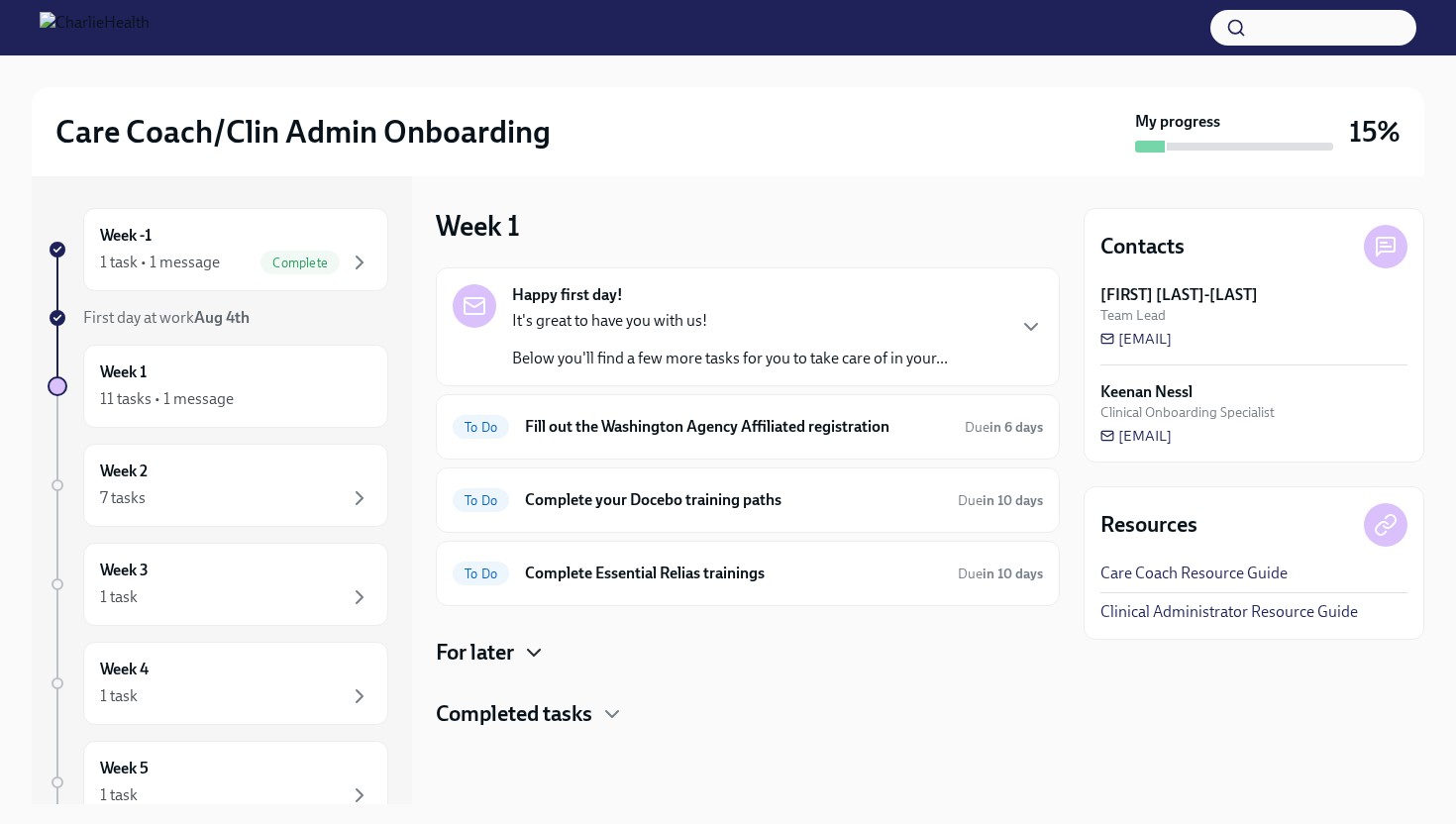 click 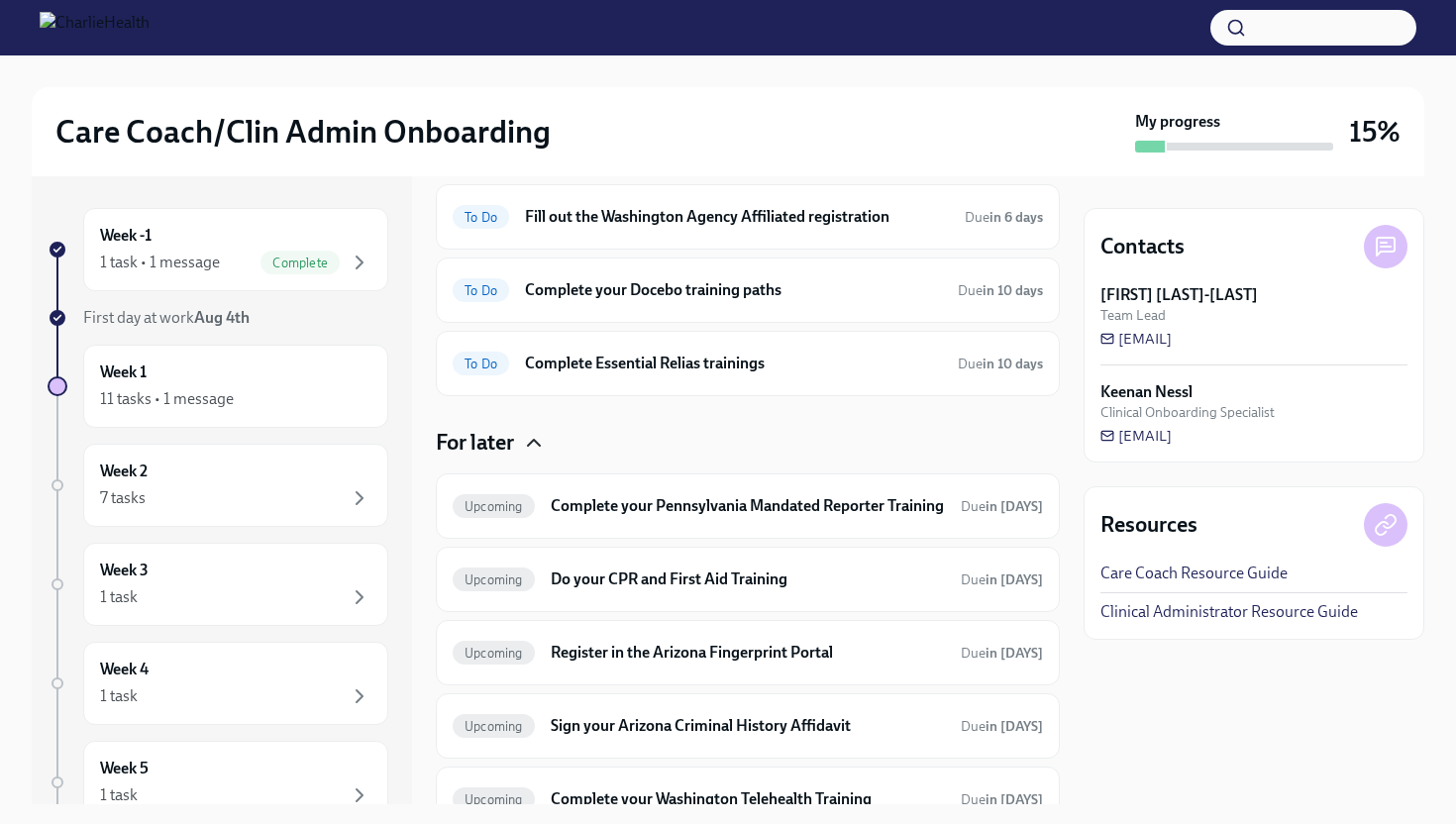 scroll, scrollTop: 211, scrollLeft: 0, axis: vertical 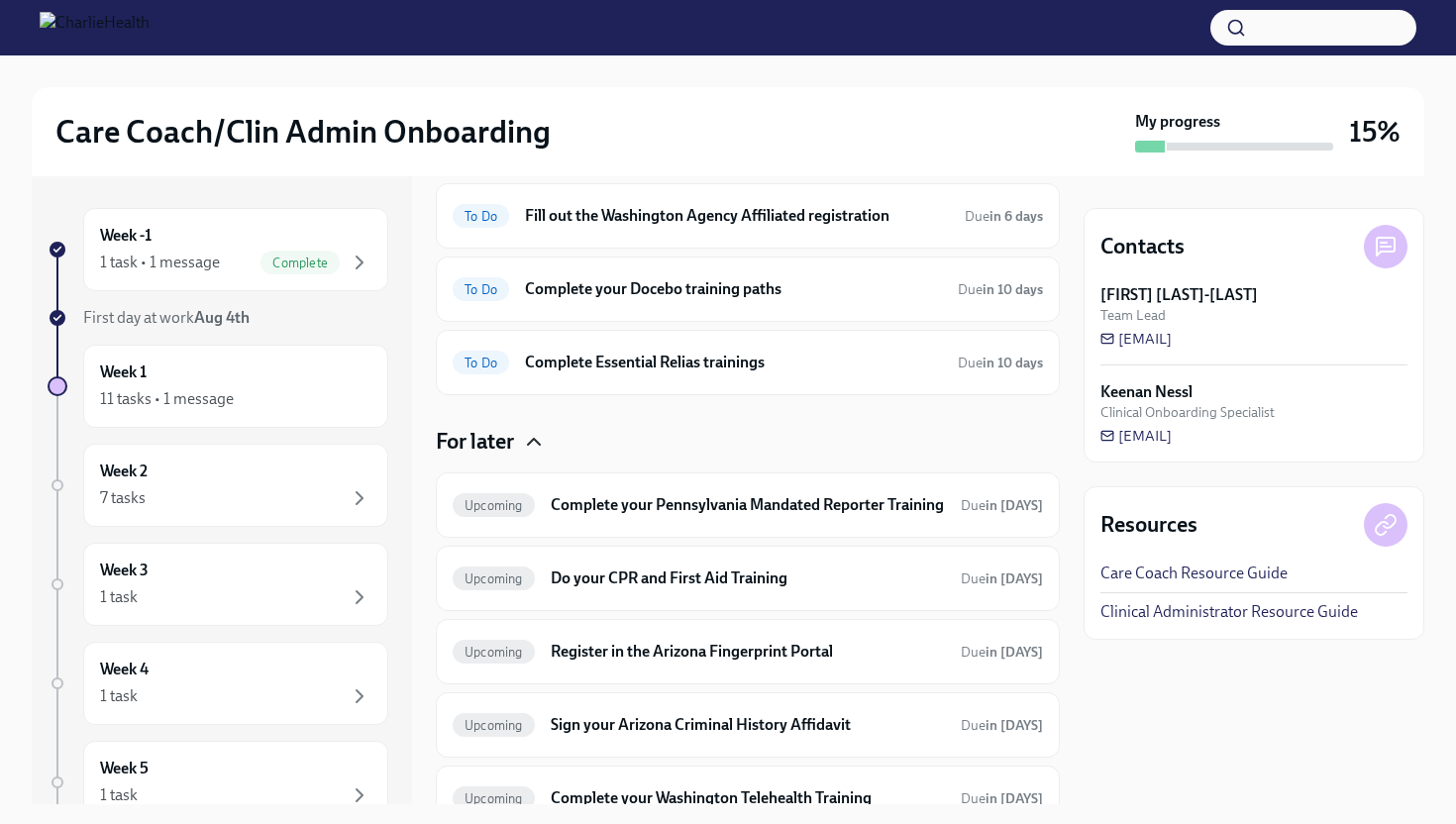 click 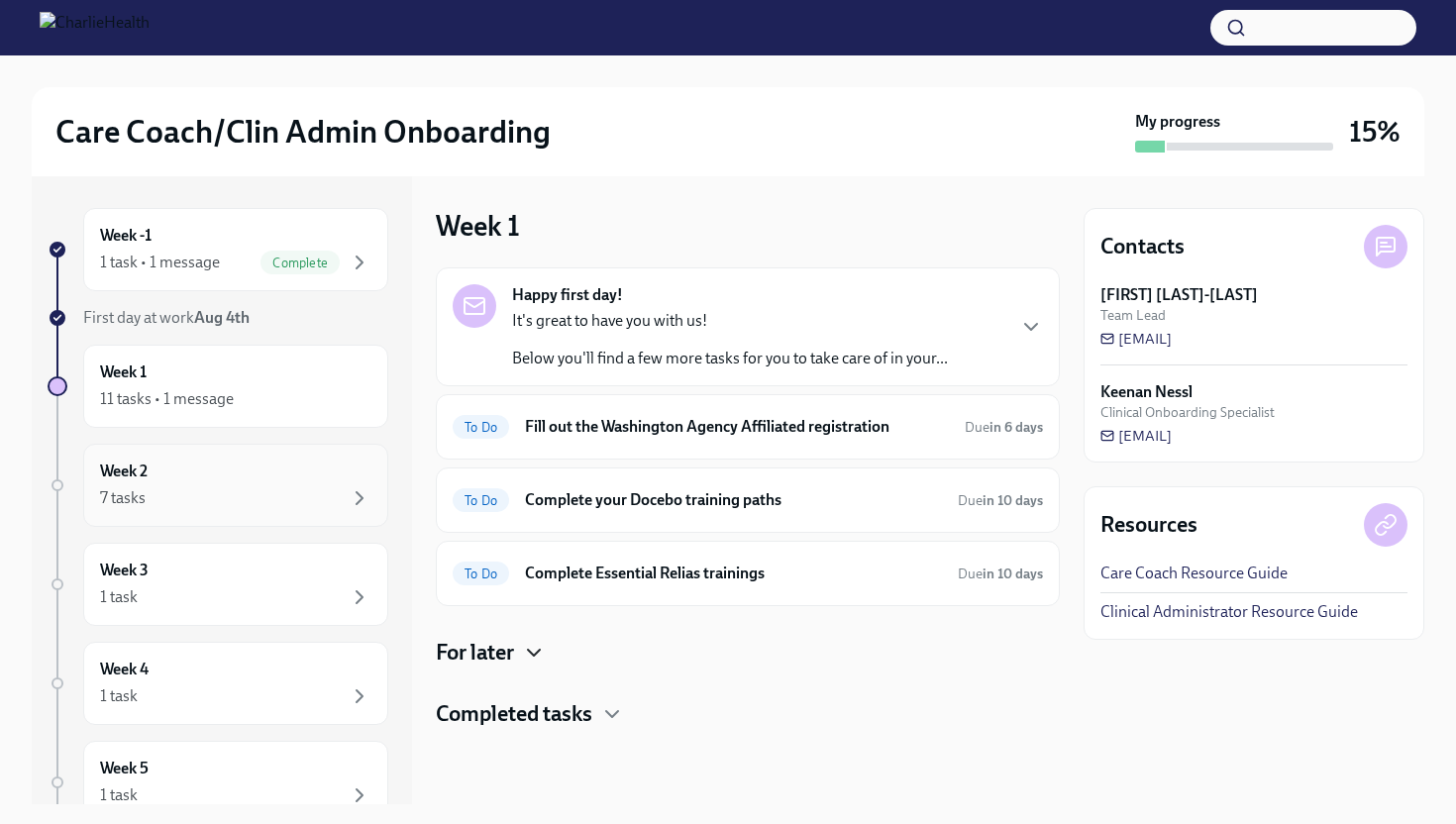 click on "7 tasks" at bounding box center (236, 498) 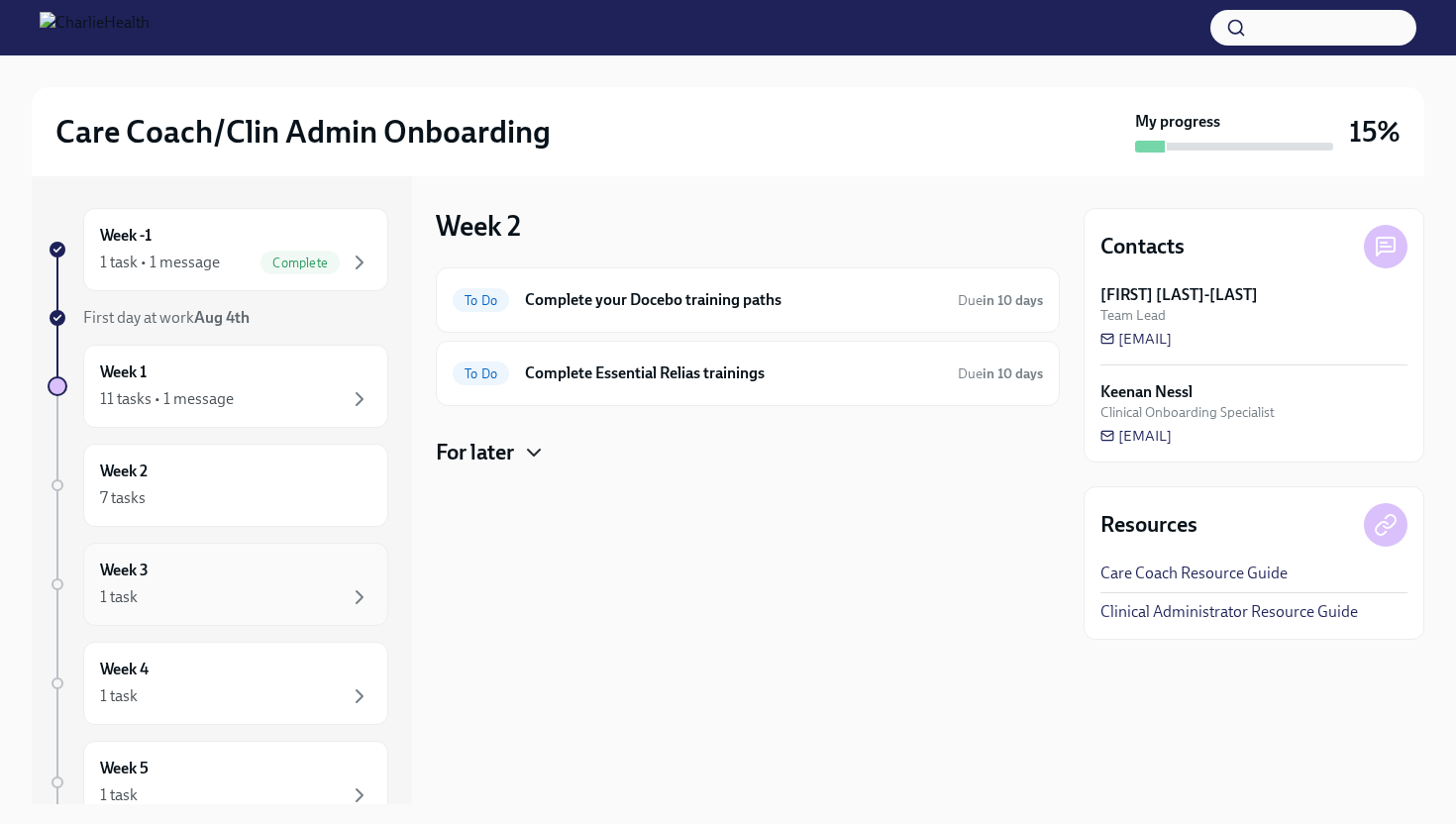 click on "Week 3 1 task" at bounding box center [236, 584] 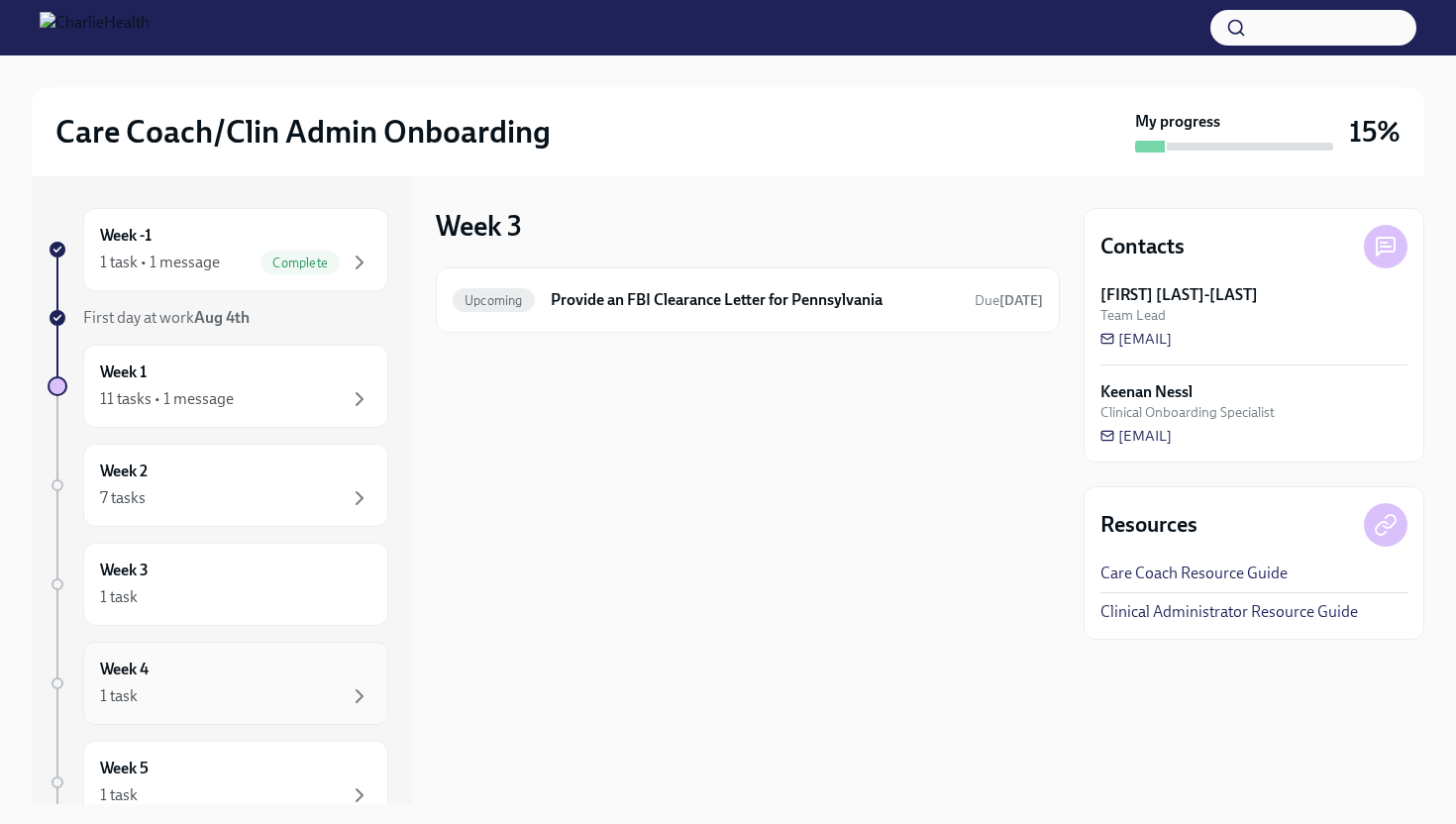 click on "Week 4 1 task" at bounding box center (236, 683) 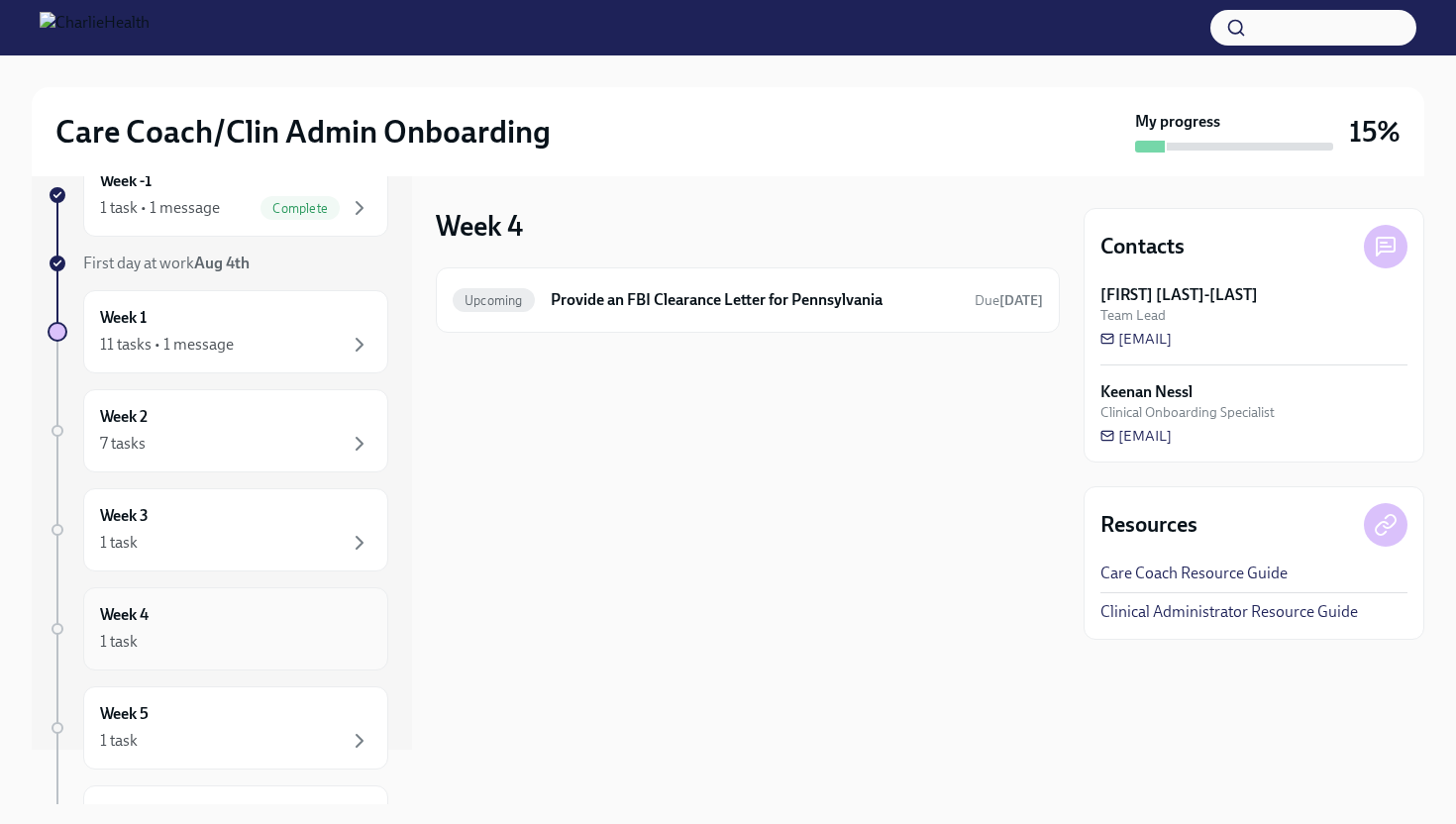 scroll, scrollTop: 55, scrollLeft: 0, axis: vertical 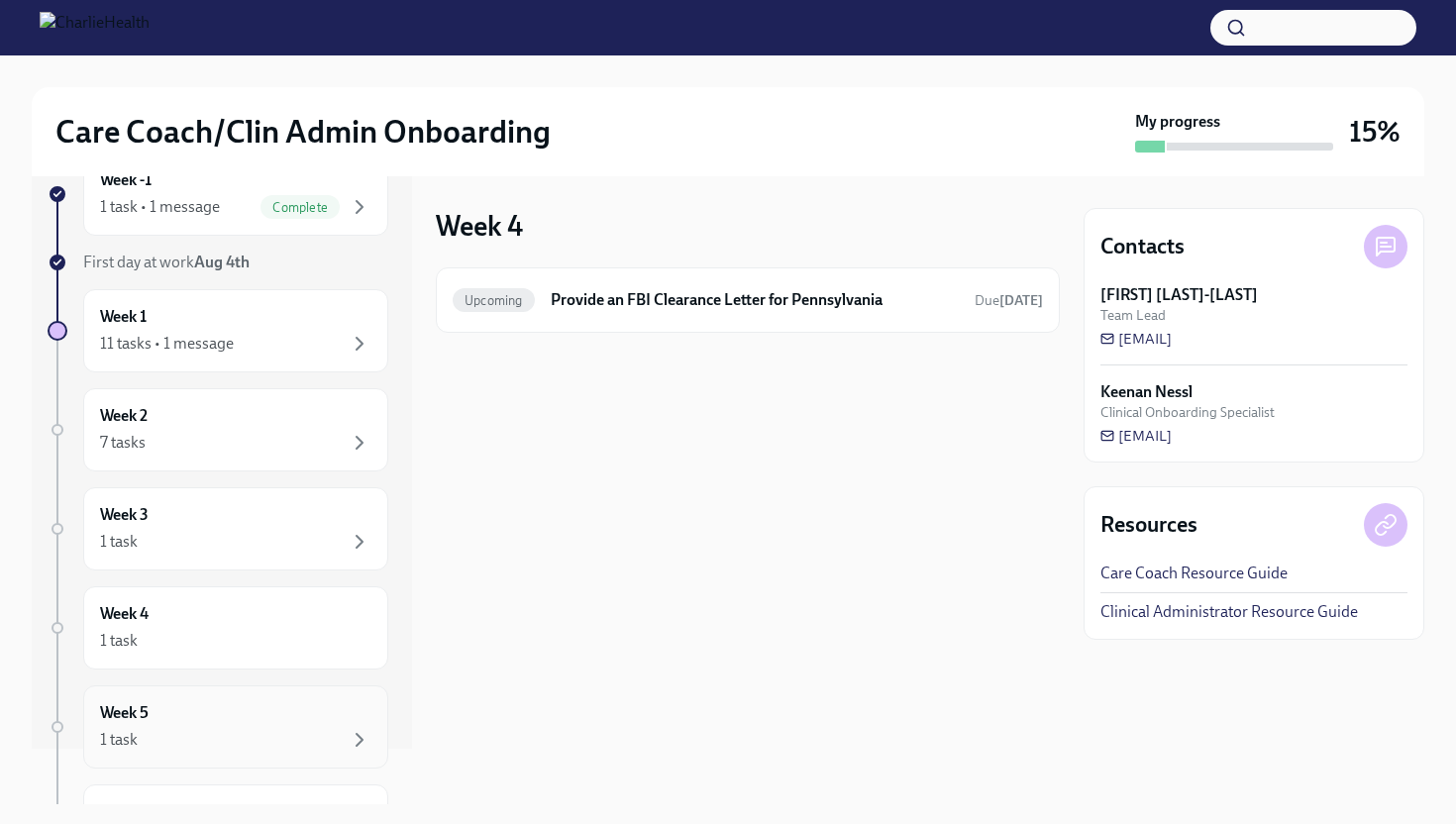 click on "Week 5 1 task" at bounding box center (236, 727) 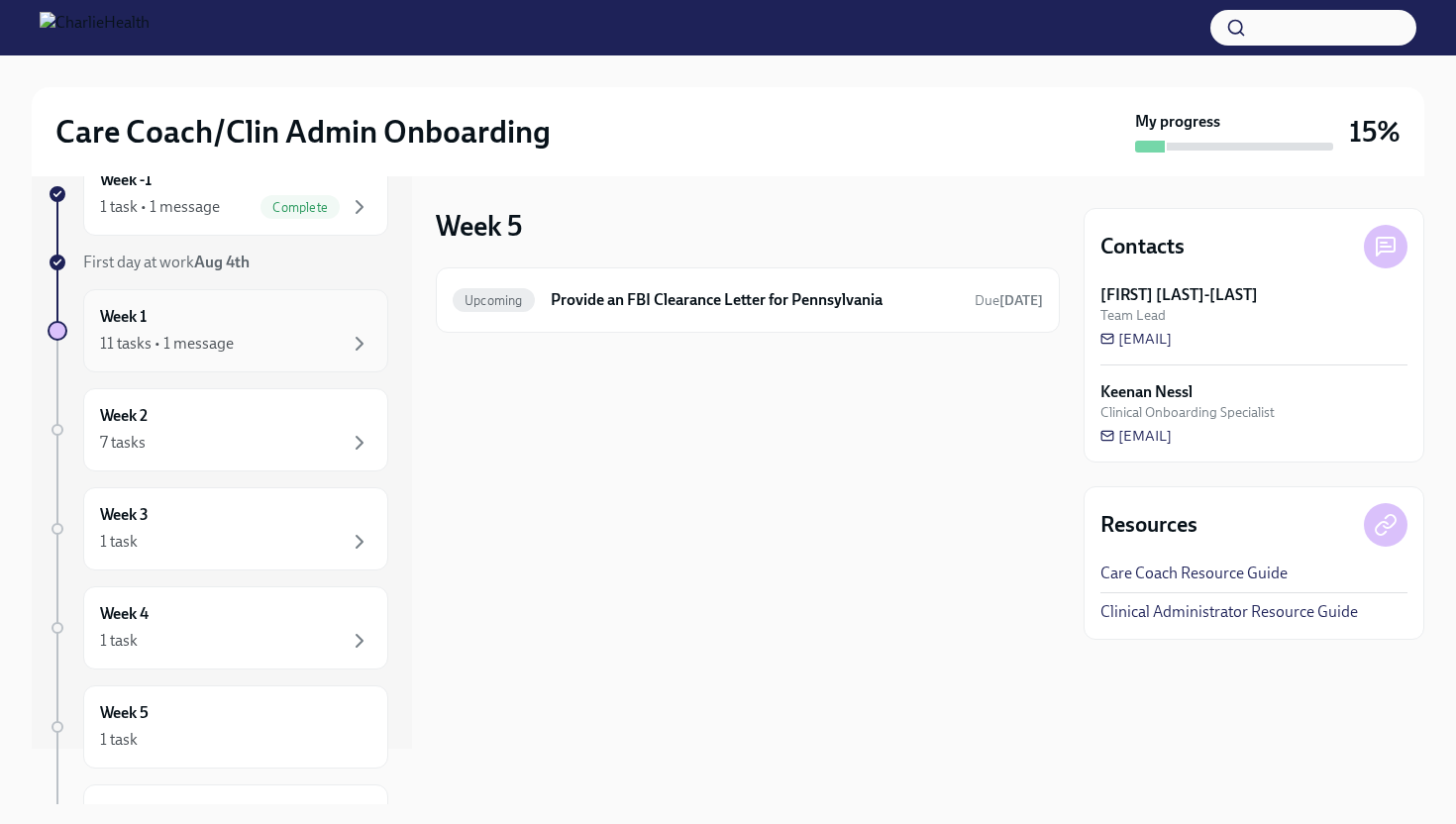 click on "11 tasks • 1 message" at bounding box center [236, 344] 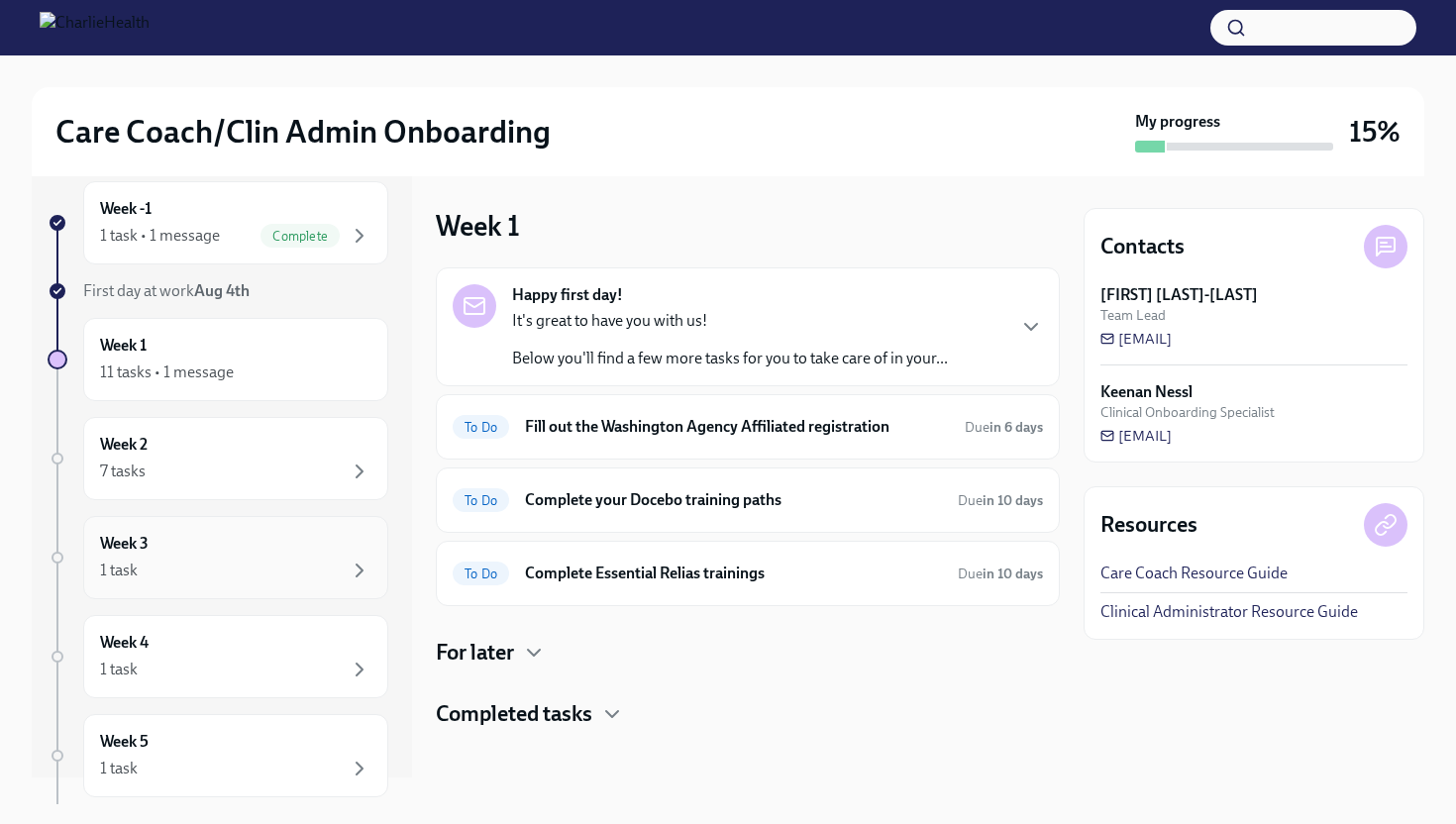 scroll, scrollTop: 0, scrollLeft: 0, axis: both 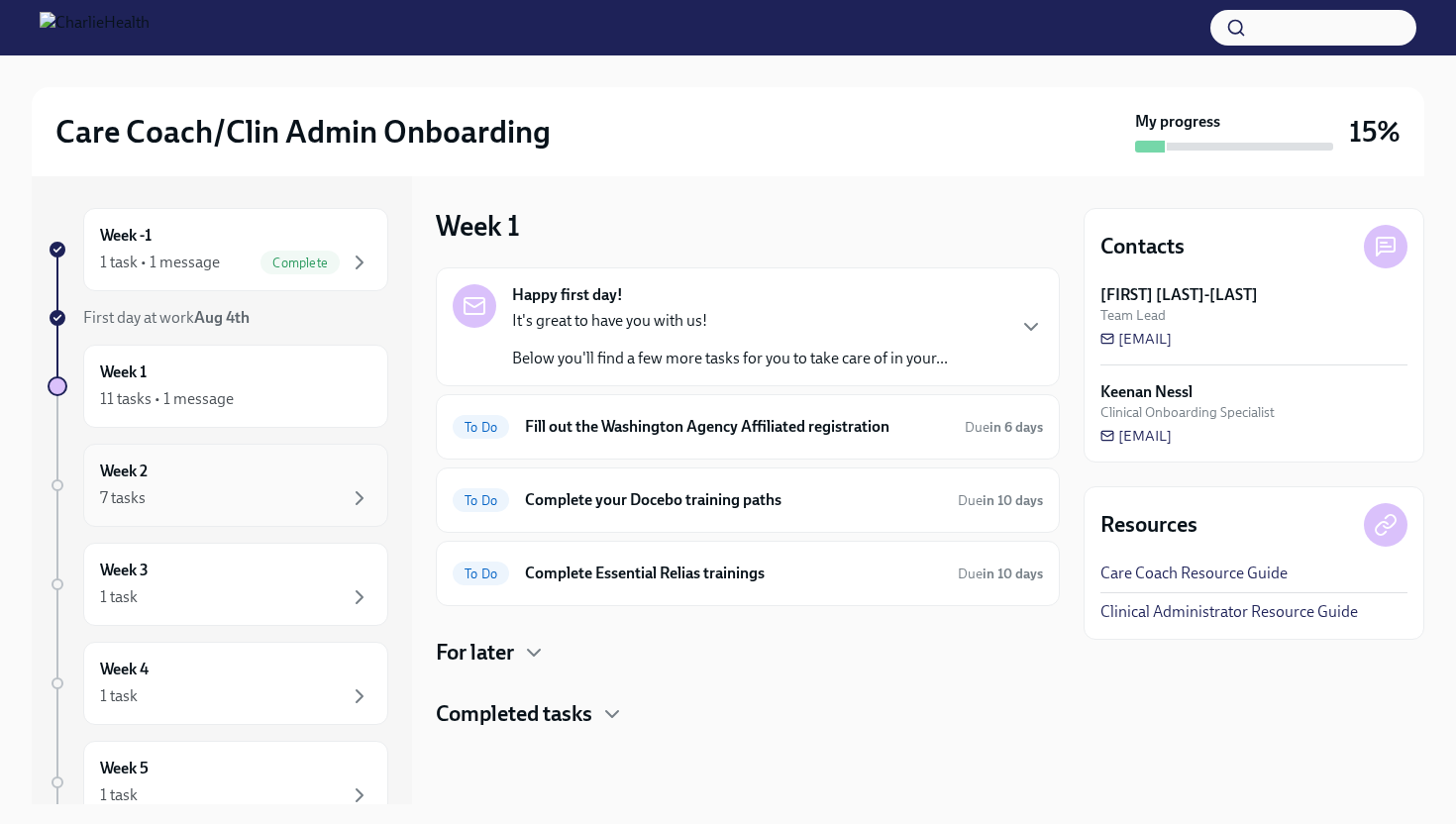 click on "7 tasks" at bounding box center (236, 498) 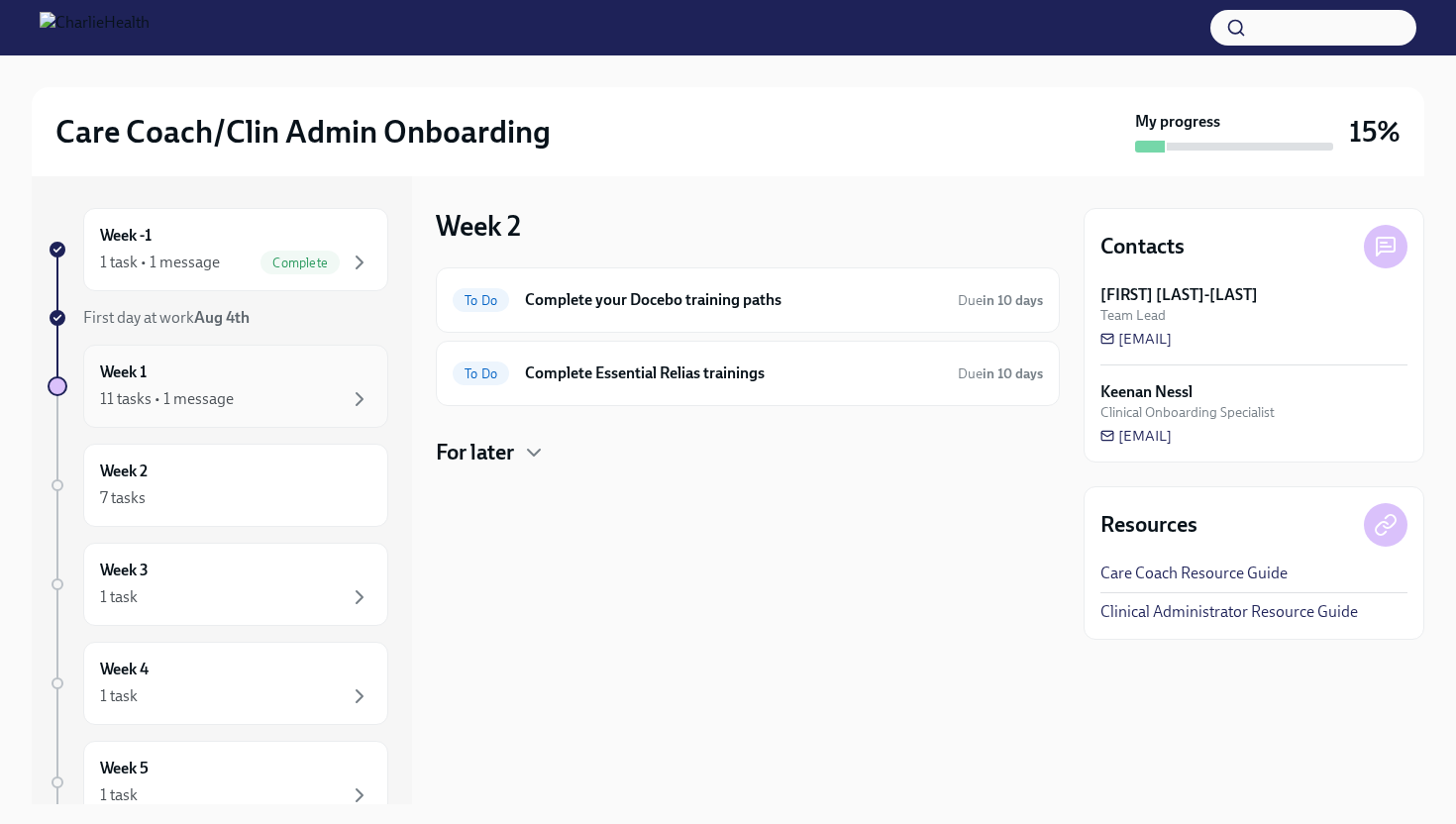 click on "11 tasks • 1 message" at bounding box center [236, 399] 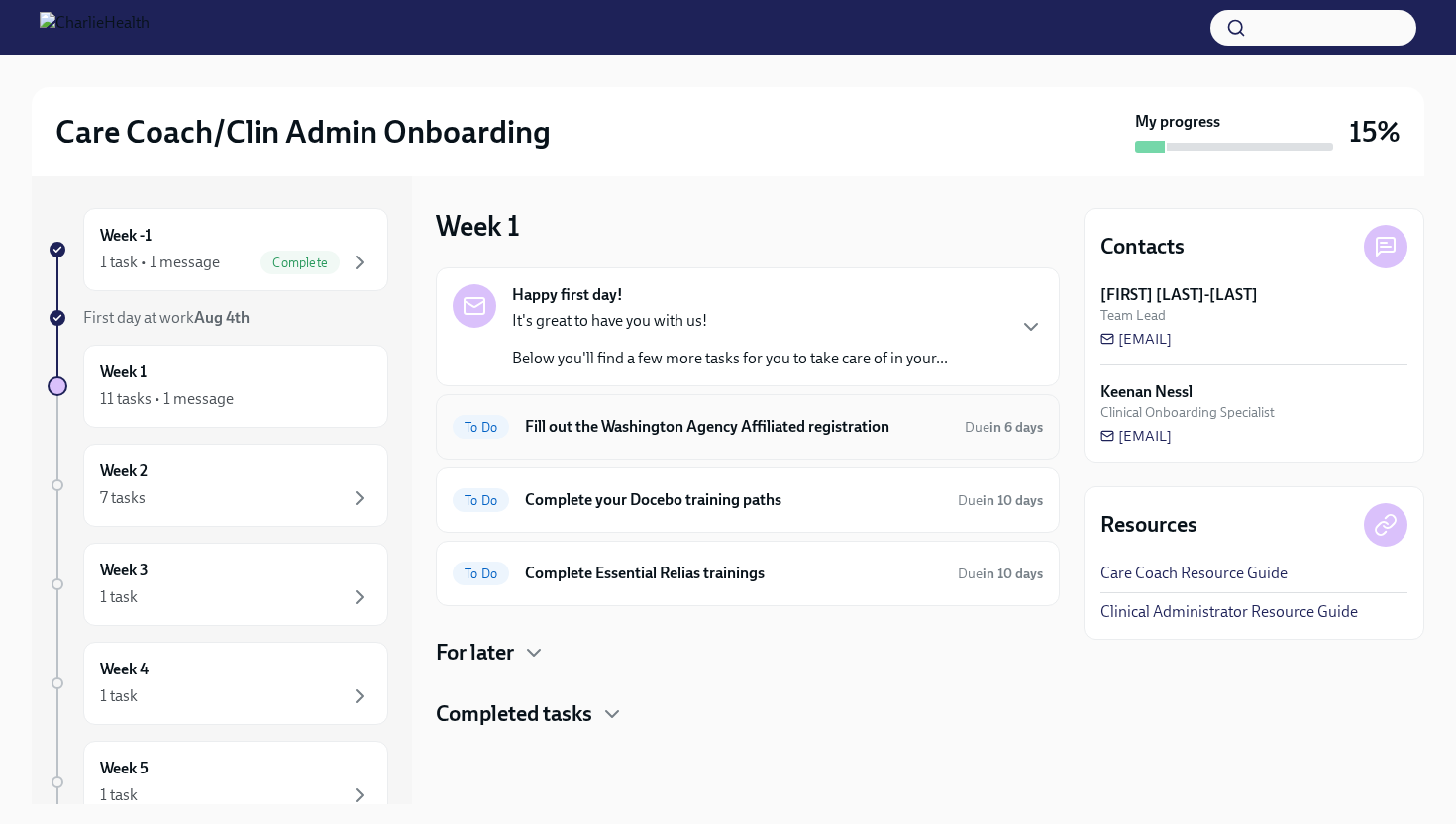 click on "Fill out the Washington Agency Affiliated registration" at bounding box center [737, 427] 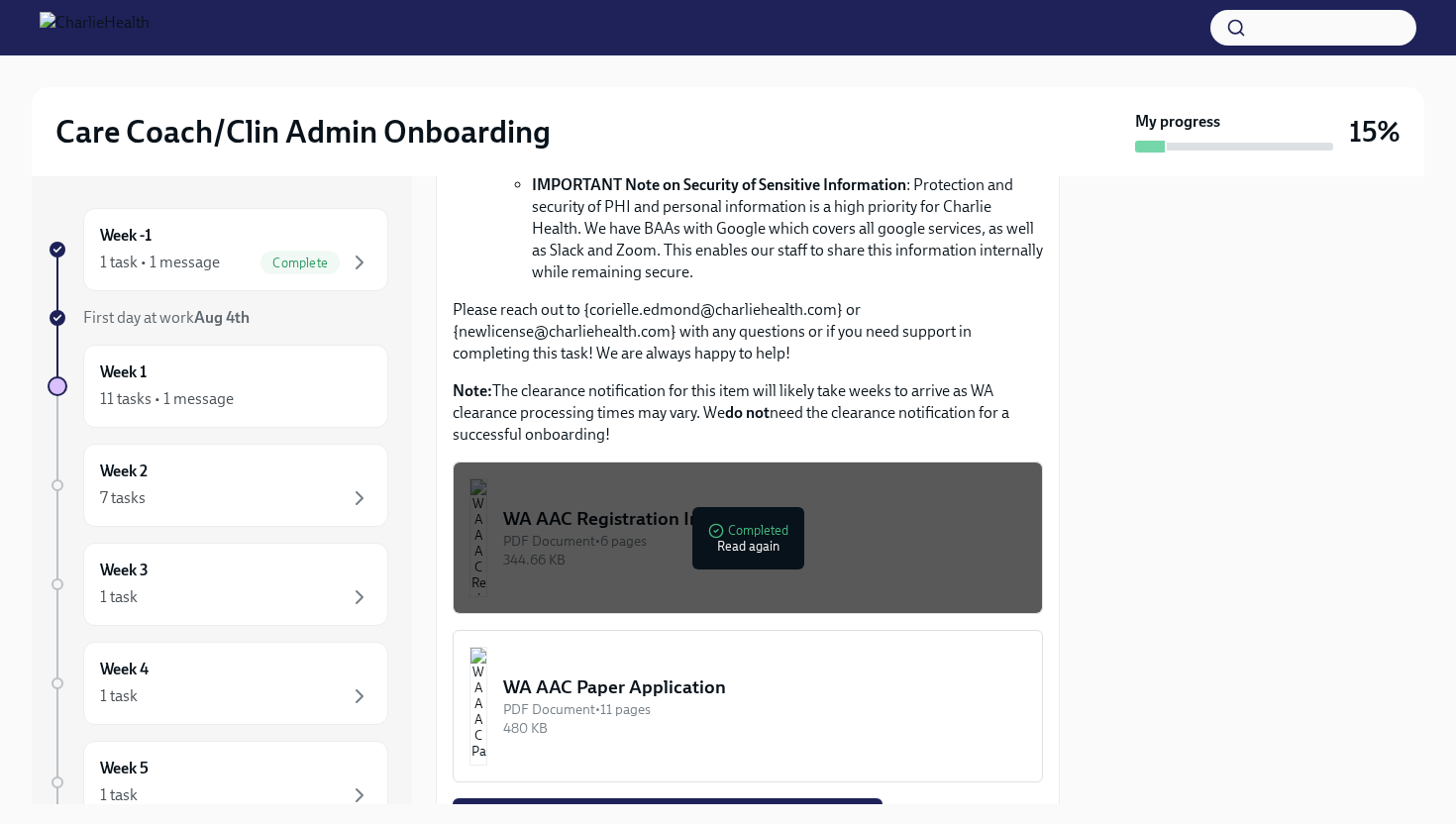 scroll, scrollTop: 1141, scrollLeft: 0, axis: vertical 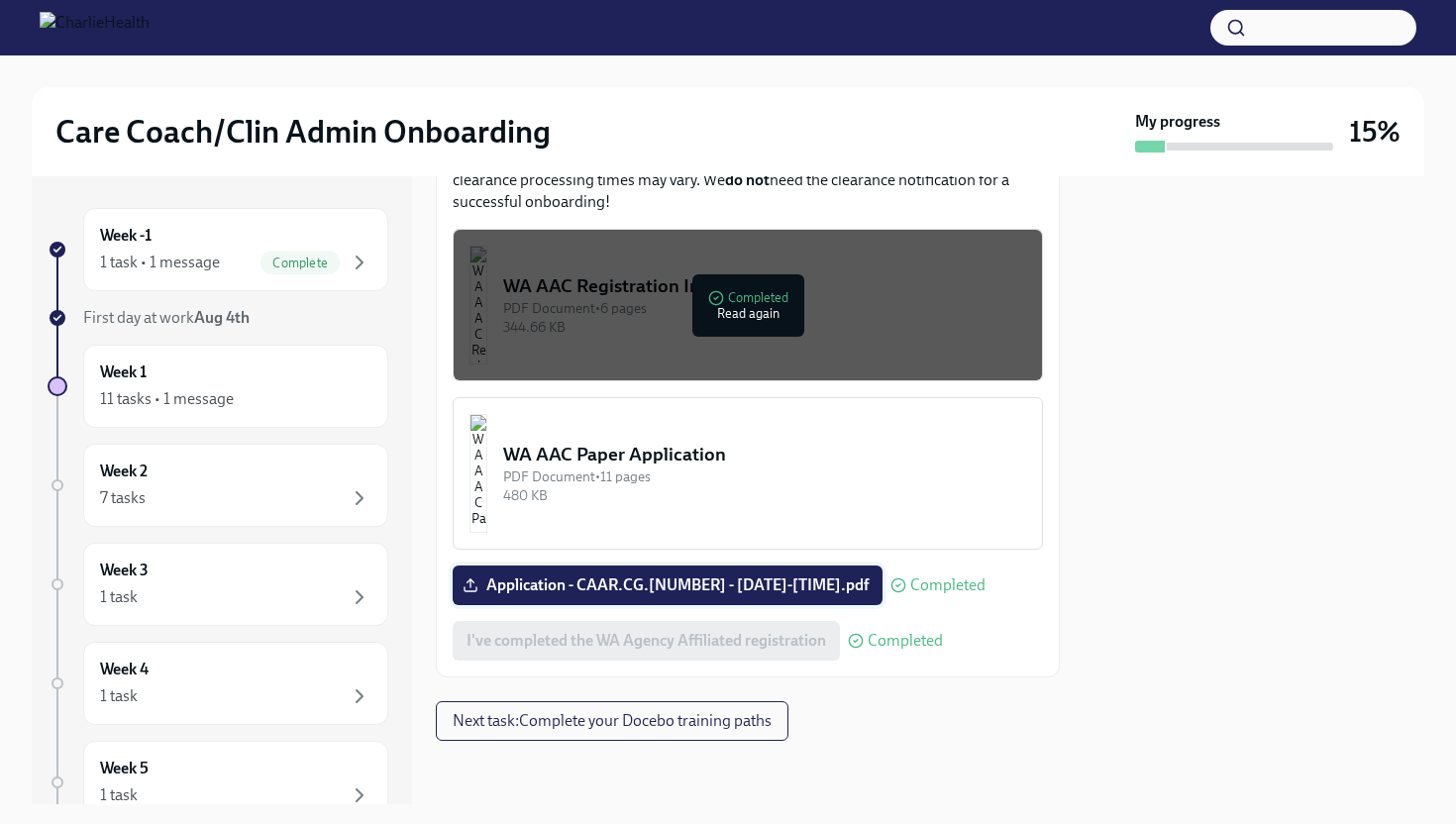 click on "Application - CAAR.CG.[NUMBER] - [DATE]-[TIME].pdf" at bounding box center (668, 585) 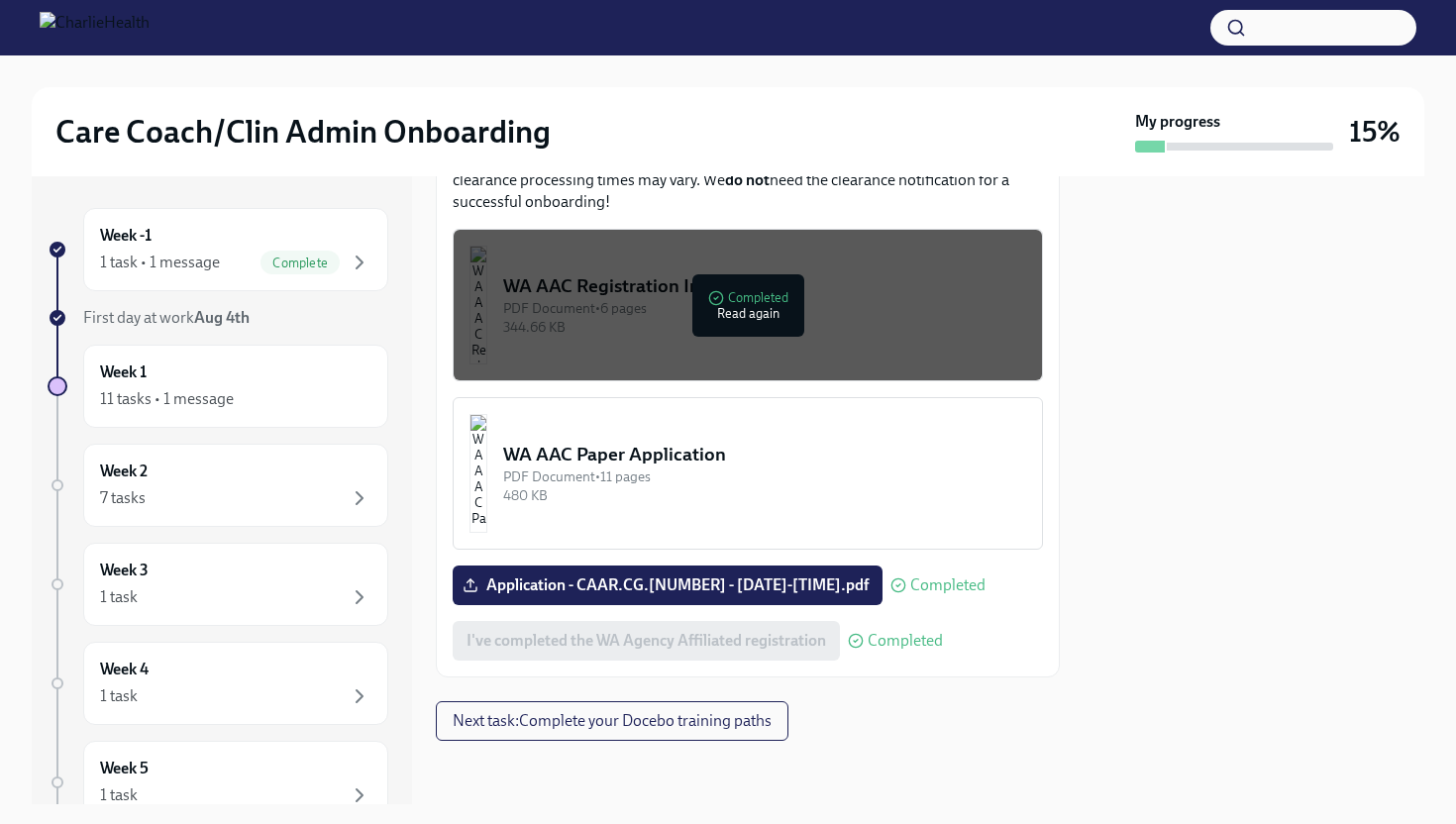 scroll, scrollTop: 0, scrollLeft: 0, axis: both 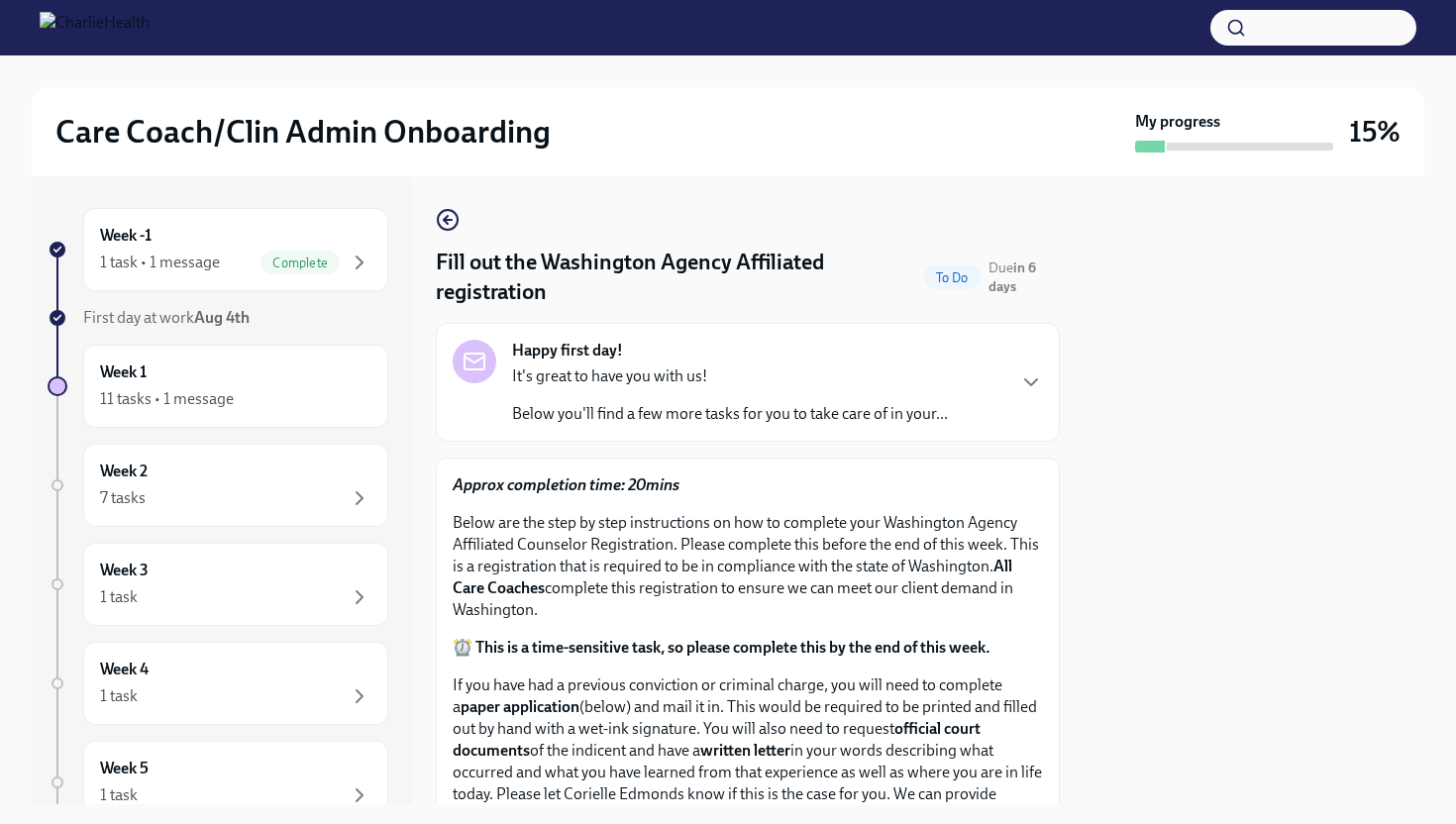 click on "Week 3 1 task Fill out the [STATE] Agency Affiliated registration To Do Due in [DAYS] Happy first day! It's great to have you with us! Below you'll find a few more tasks for you to take care of in your... Approx completion time: 20mins Below are the step by step instructions on how to complete your [STATE] Agency Affiliated Counselor Registration. Please complete this before the end of this week. This is a registration that is required to be in compliance with the state of [STATE]. All Care Coaches complete this registration to ensure we can meet our client demand in [STATE]. ⏰ This is a time-sensitive task, so please complete this by the end of this week. If you have had a previous conviction or criminal charge, you will need to complete a paper application (below) and mail it in. This would be required to be printed and filled out by hand with a wet-ink signature. You will also need to request official court documents of the indicent and have a written letter" at bounding box center (748, 1013) 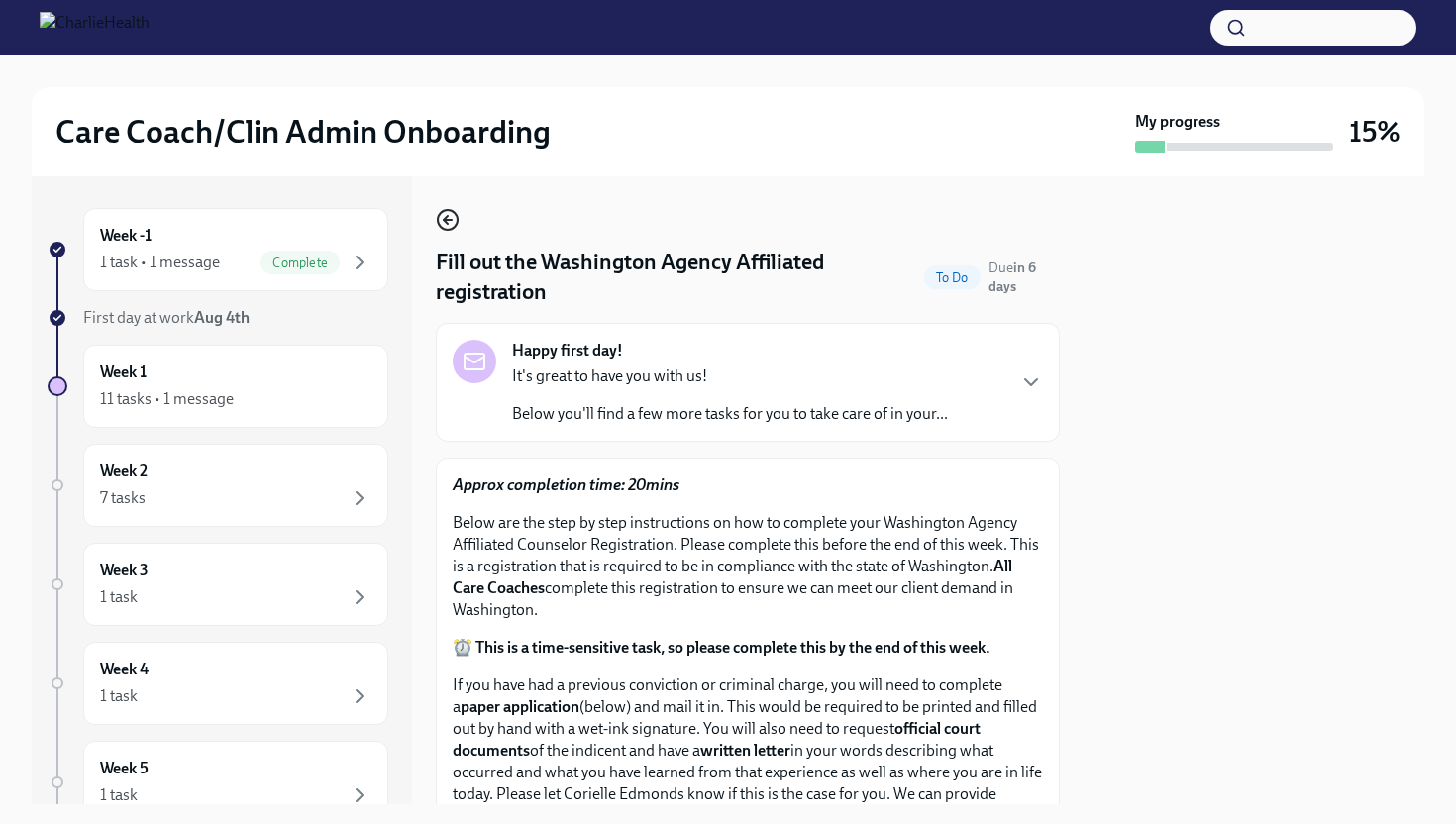 click 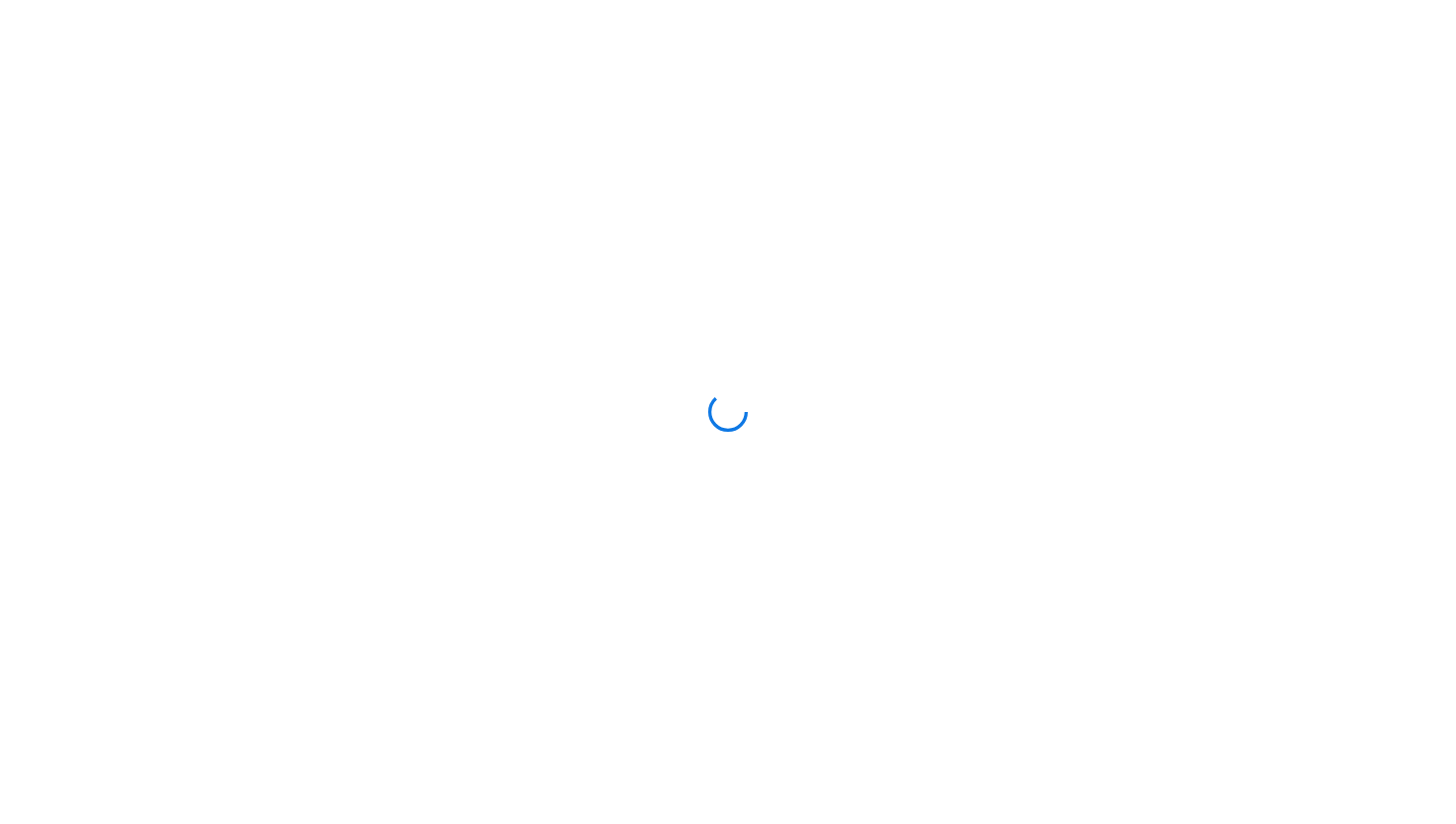 scroll, scrollTop: 0, scrollLeft: 0, axis: both 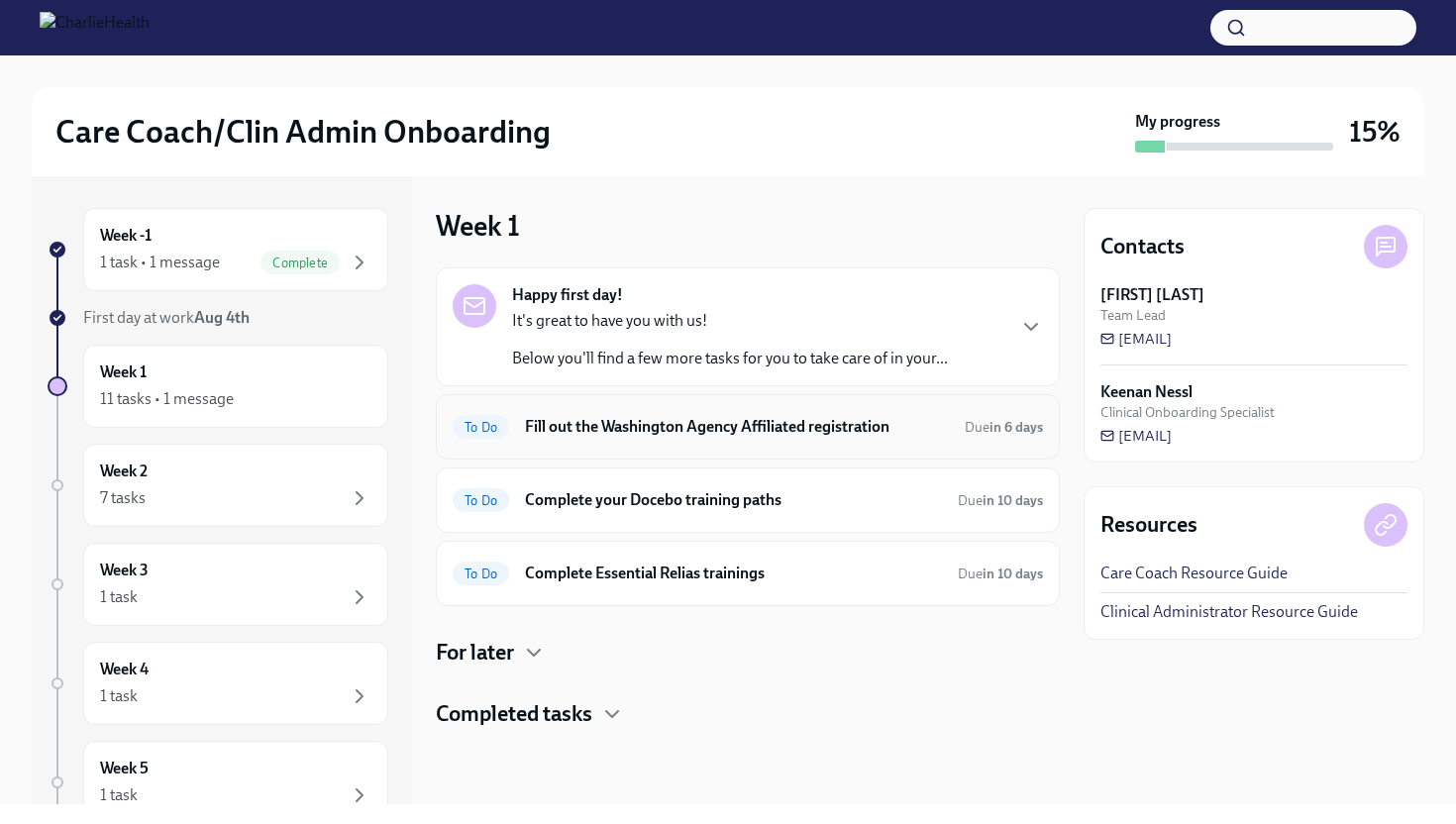click on "Fill out the Washington Agency Affiliated registration" at bounding box center [737, 427] 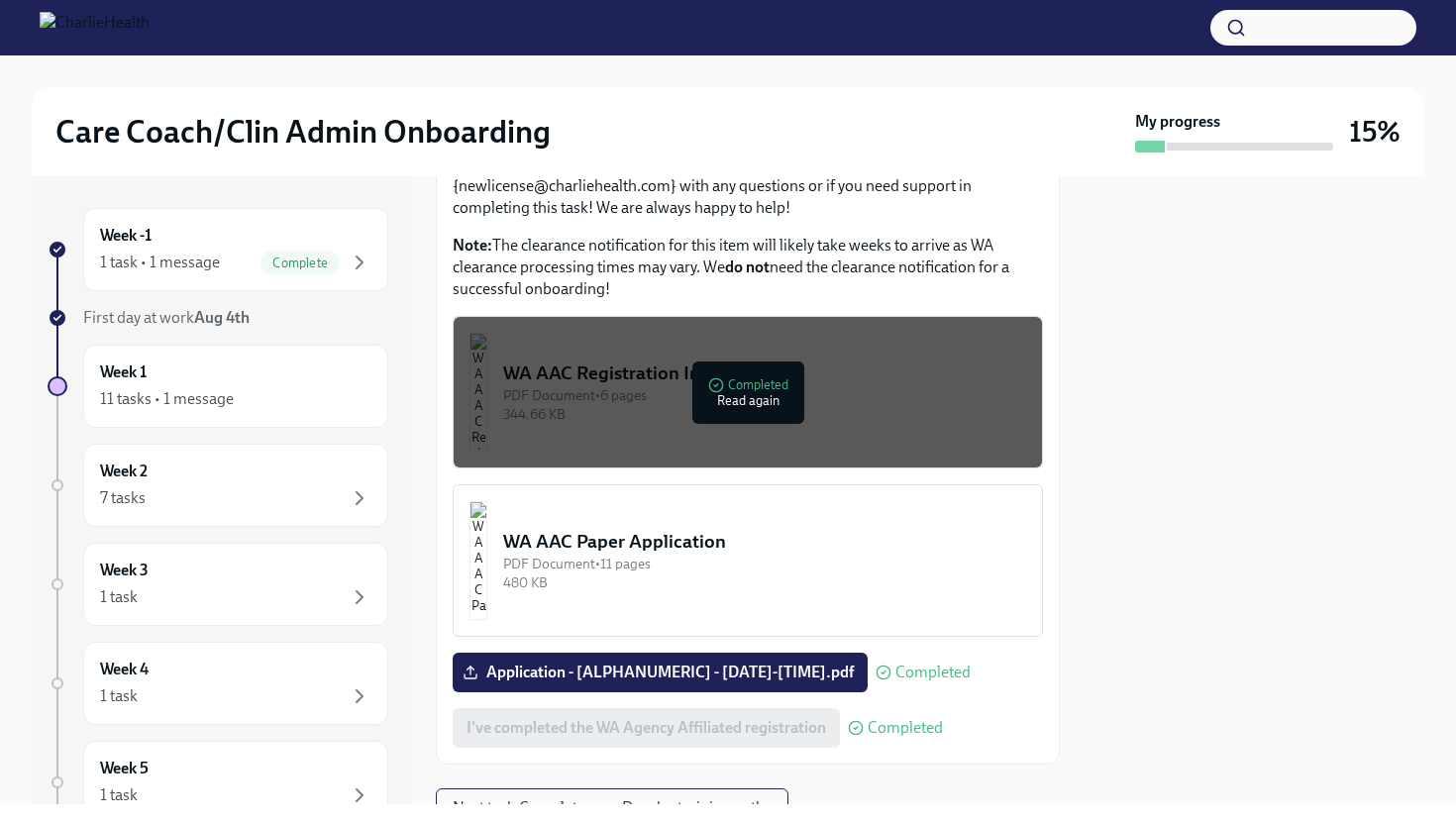 scroll, scrollTop: 1055, scrollLeft: 0, axis: vertical 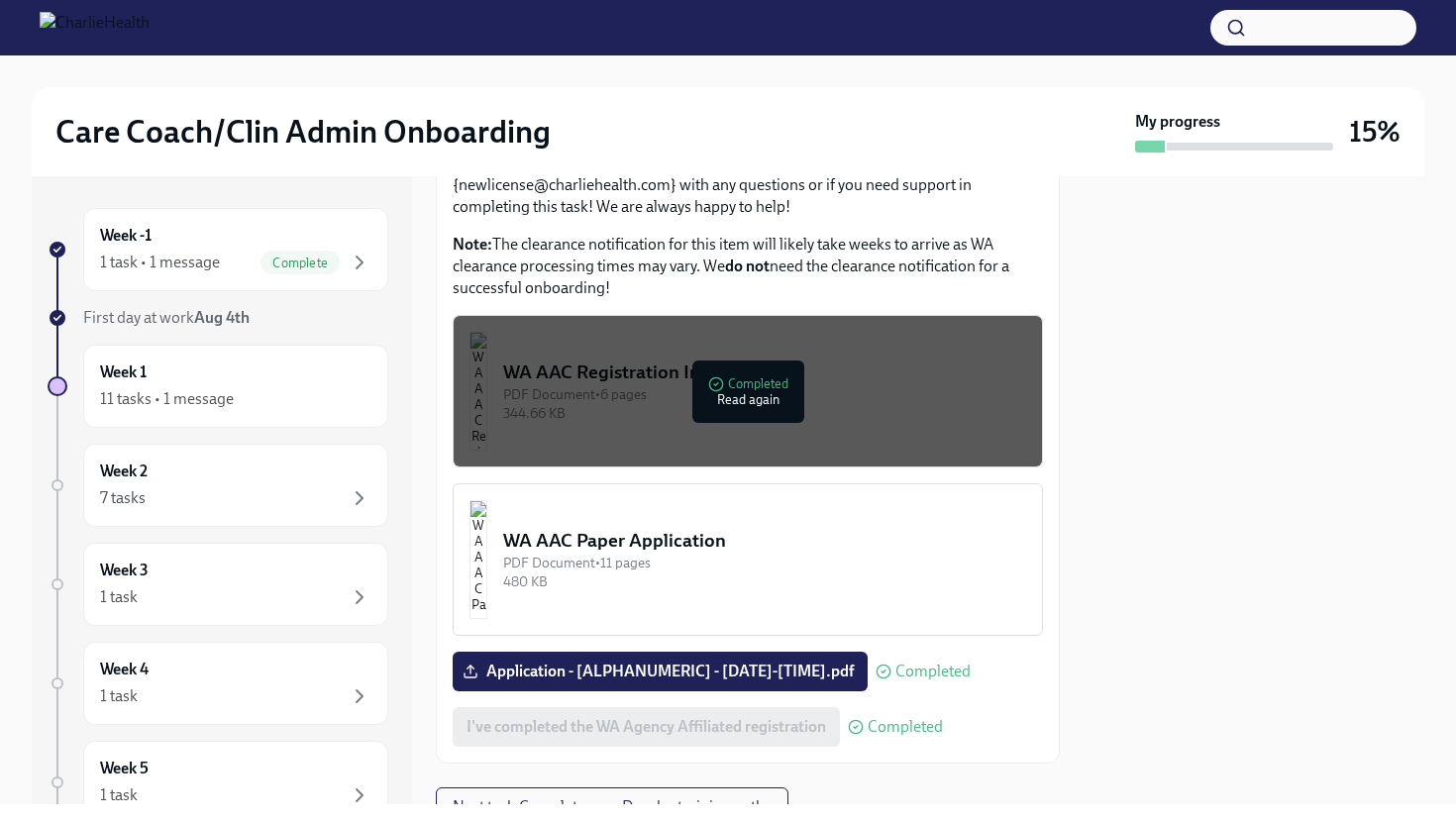 click on "480 KB" at bounding box center (765, 581) 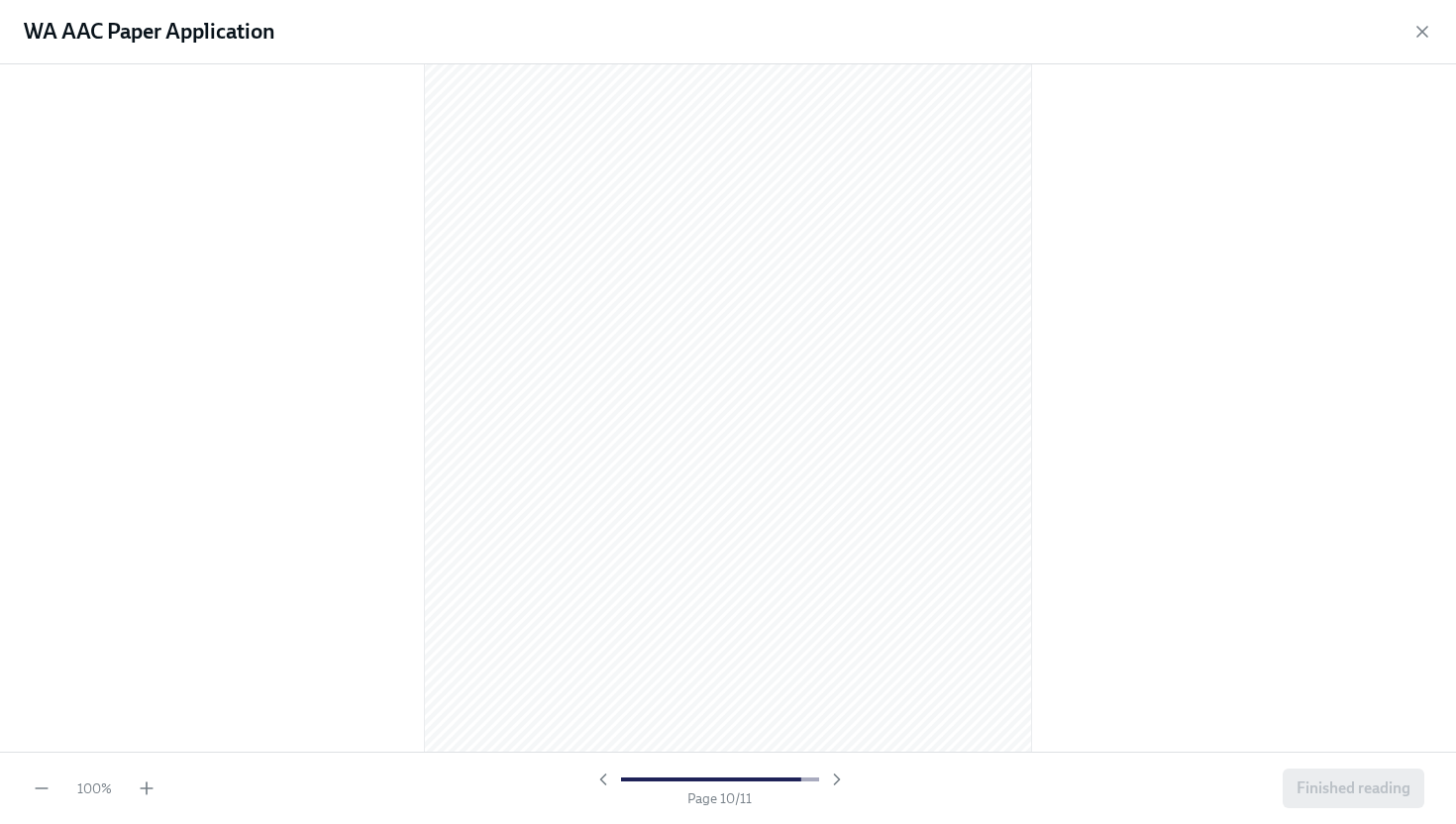scroll, scrollTop: 8153, scrollLeft: 0, axis: vertical 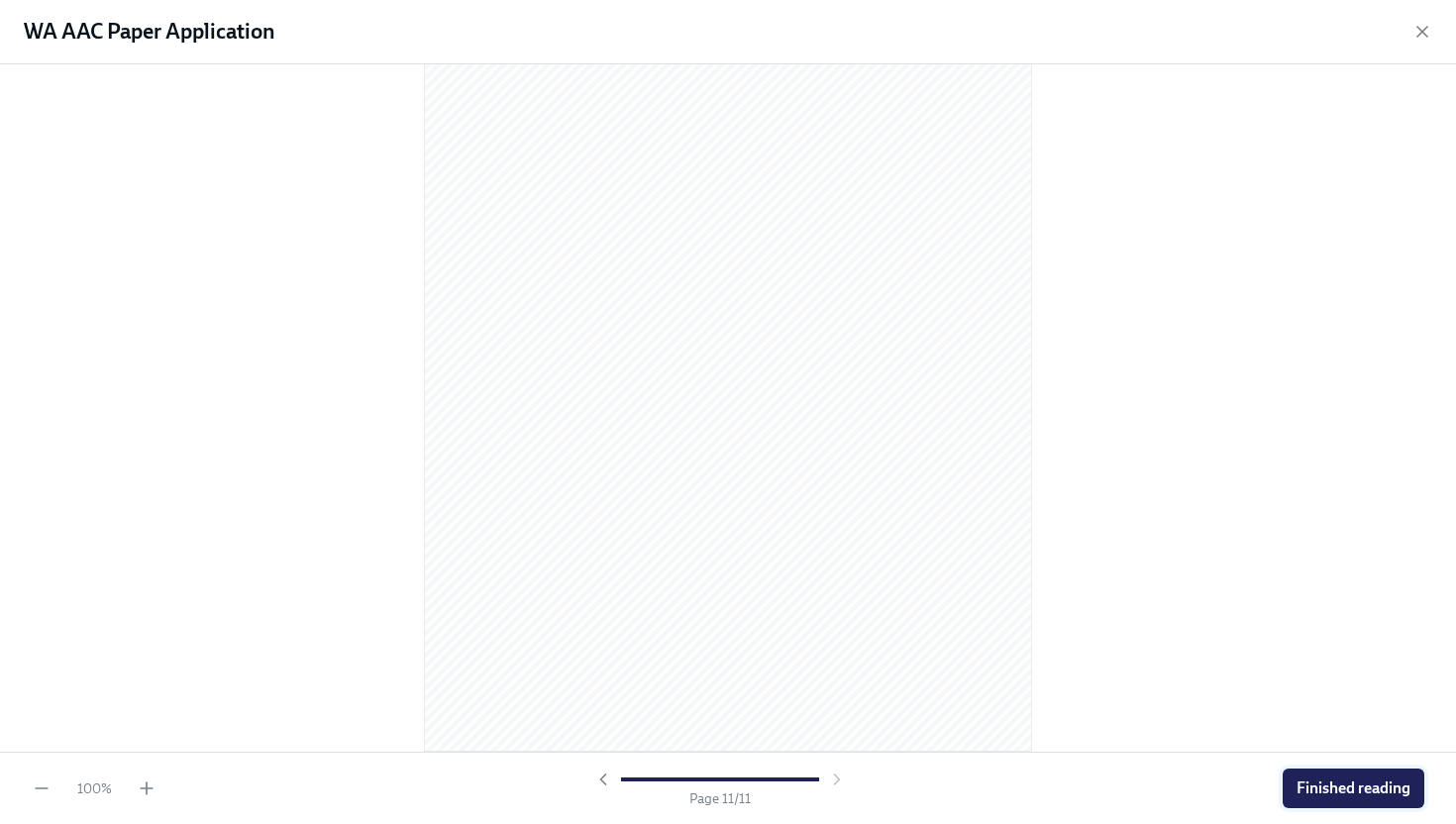 click on "Finished reading" at bounding box center (1353, 788) 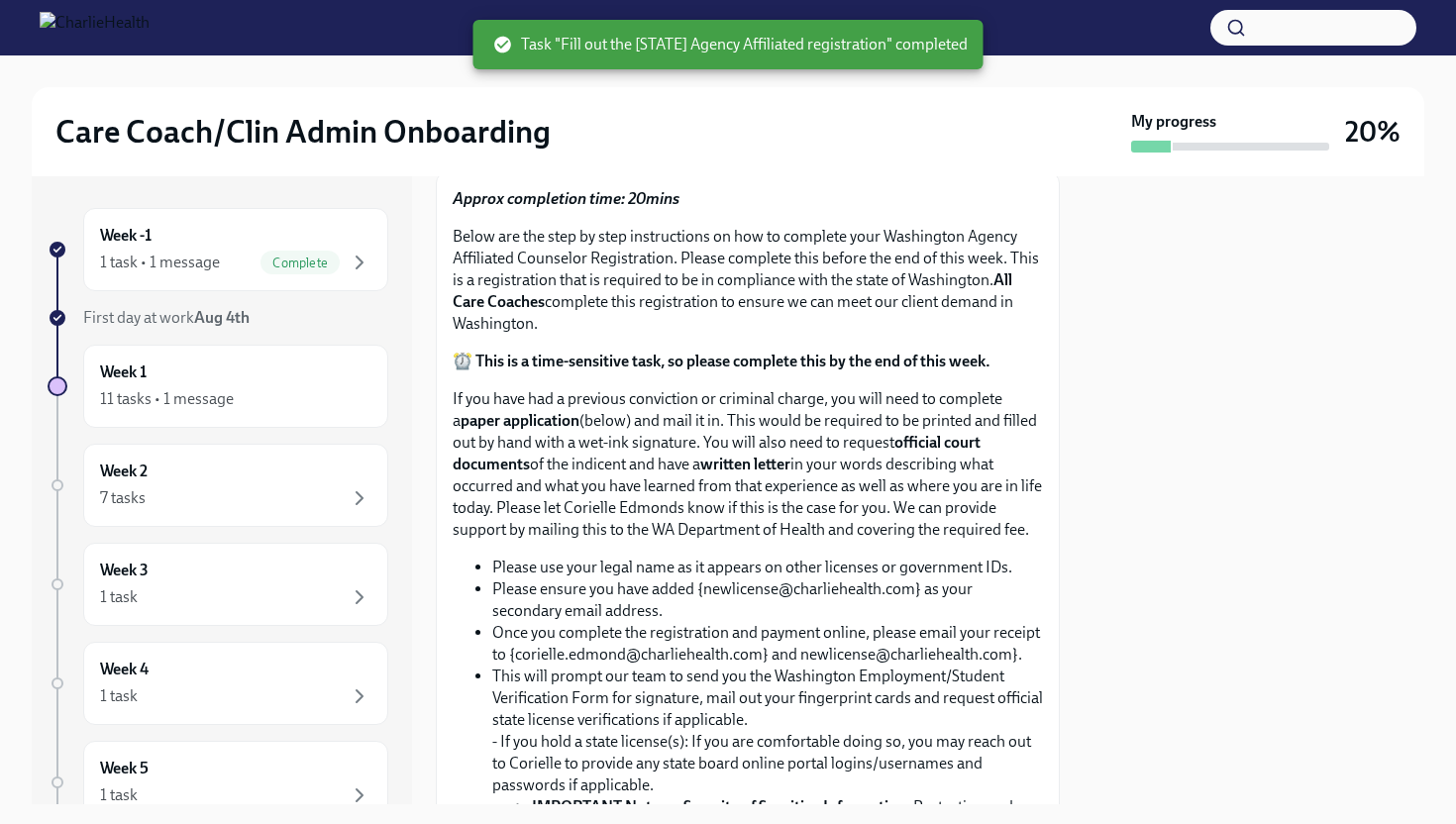 scroll, scrollTop: 0, scrollLeft: 0, axis: both 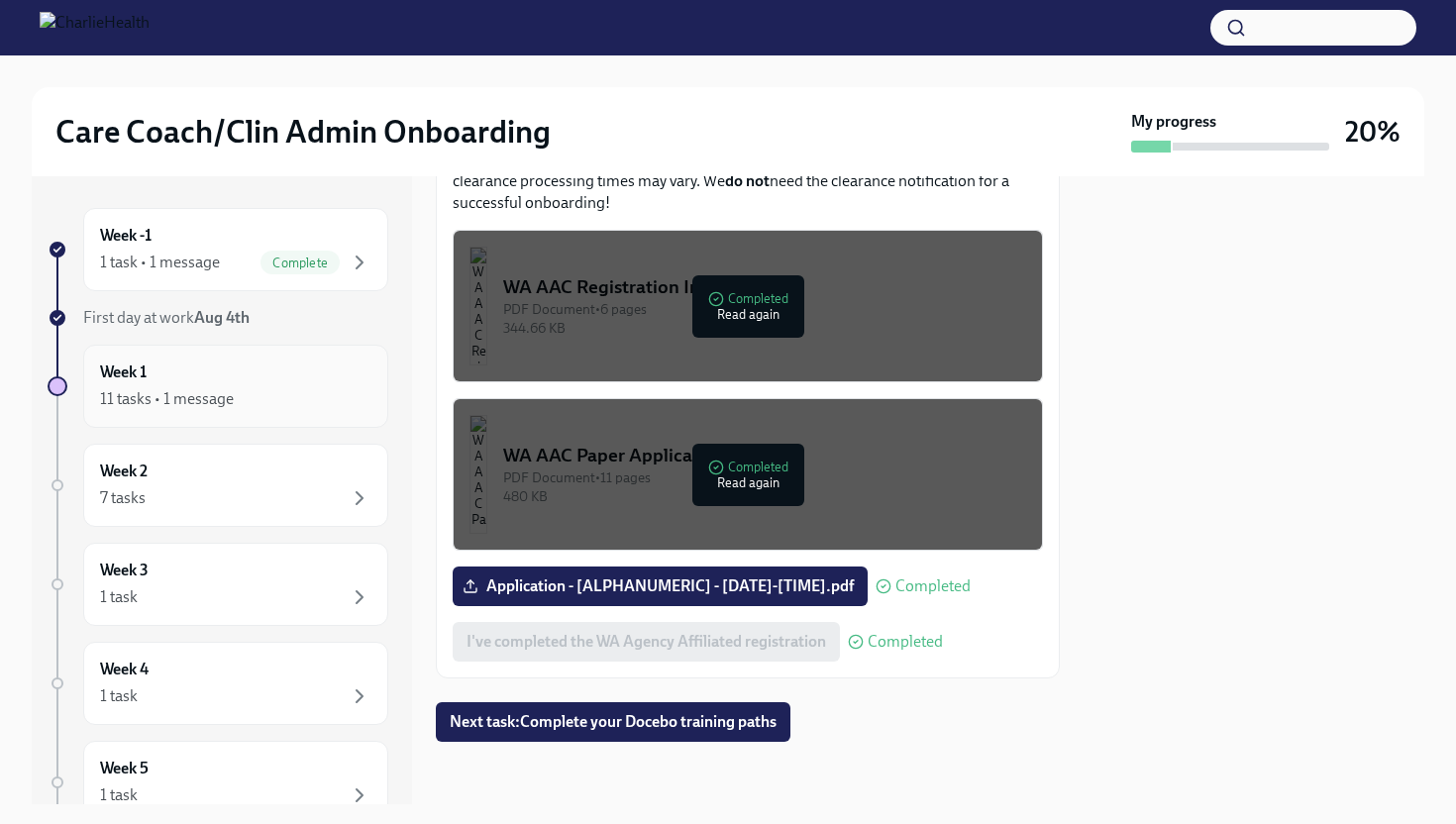 click on "Week 1 11 tasks • 1 message" at bounding box center (236, 386) 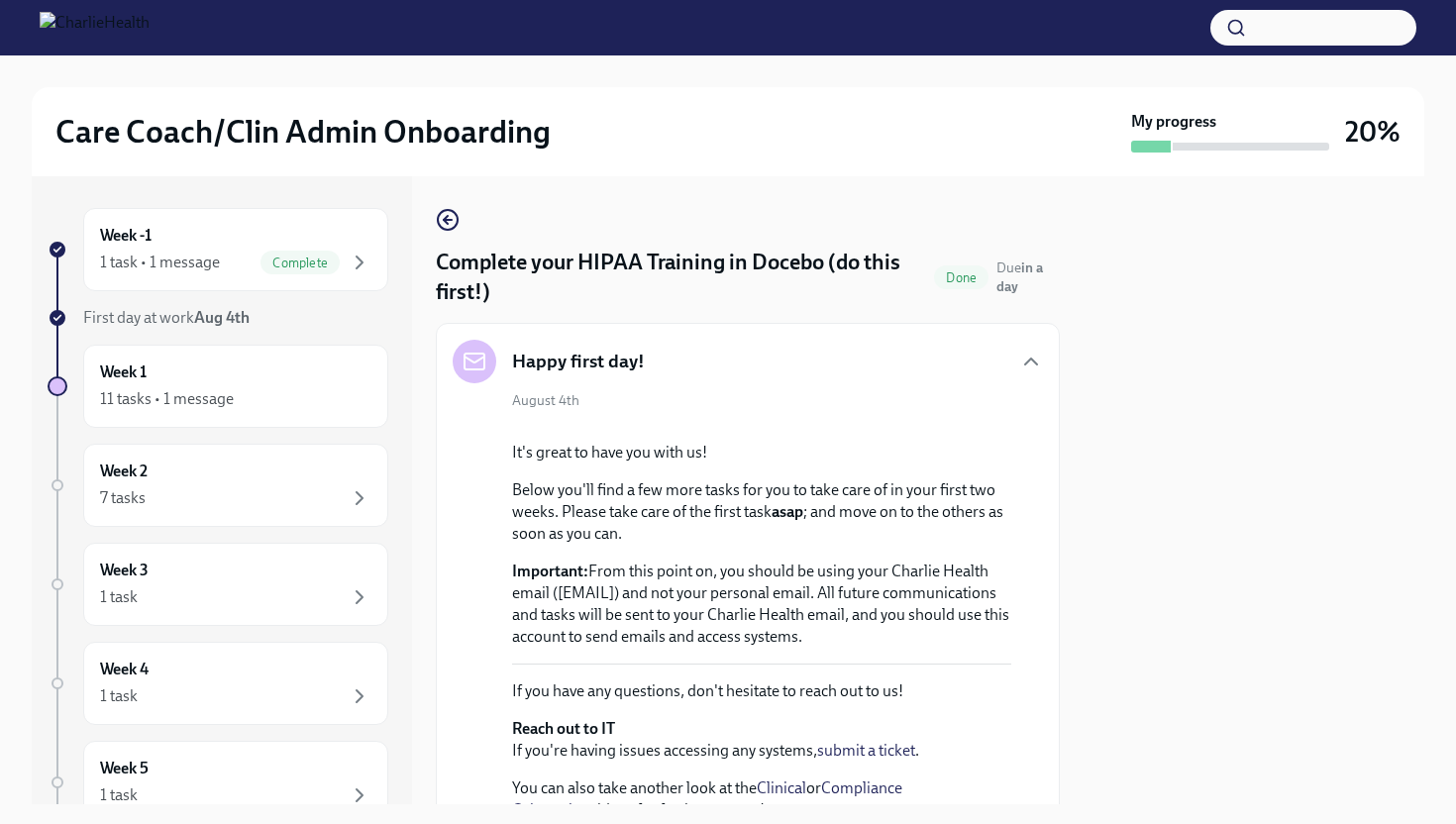scroll, scrollTop: 0, scrollLeft: 0, axis: both 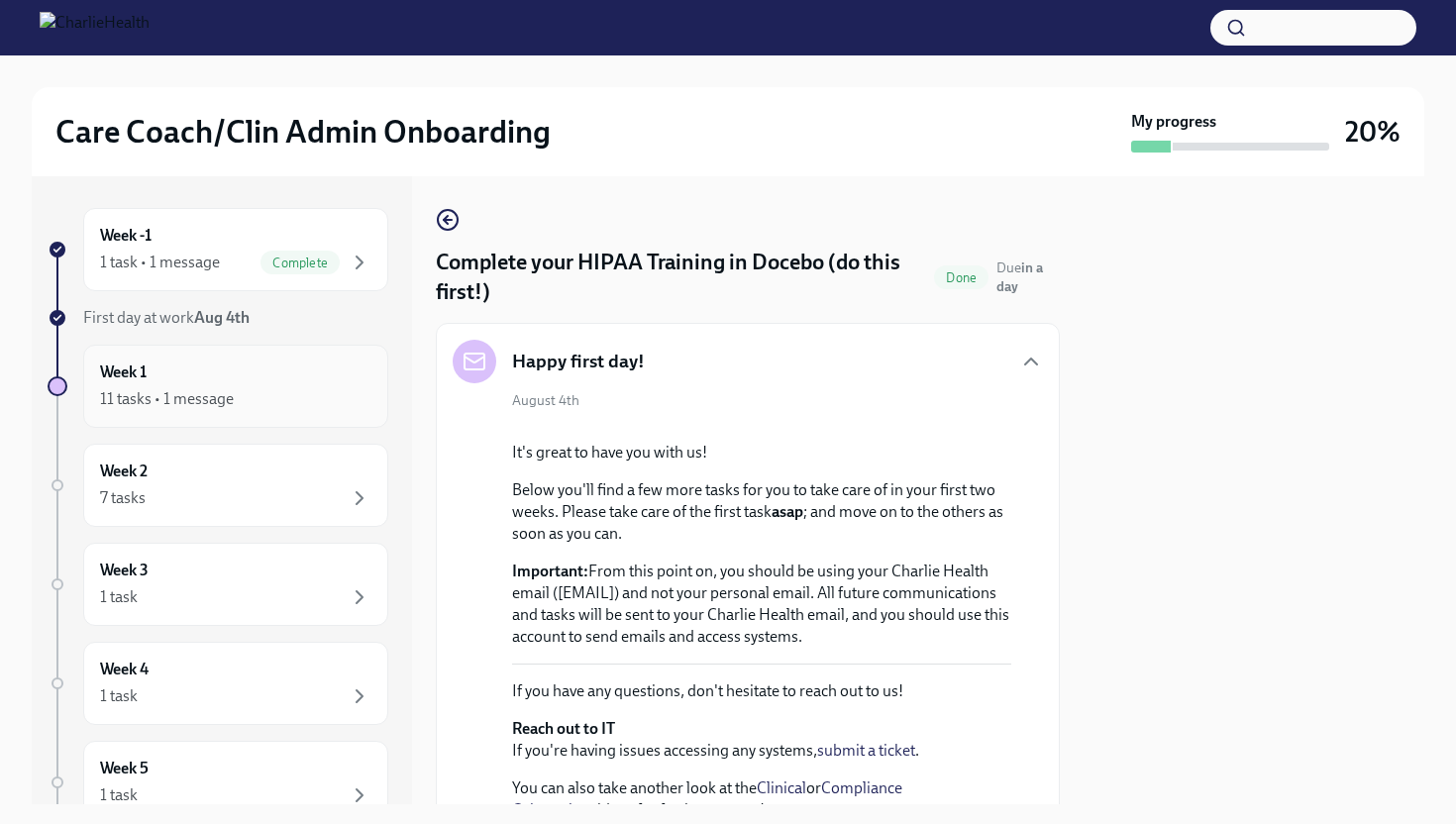 click on "Week 1 11 tasks • 1 message" at bounding box center (236, 386) 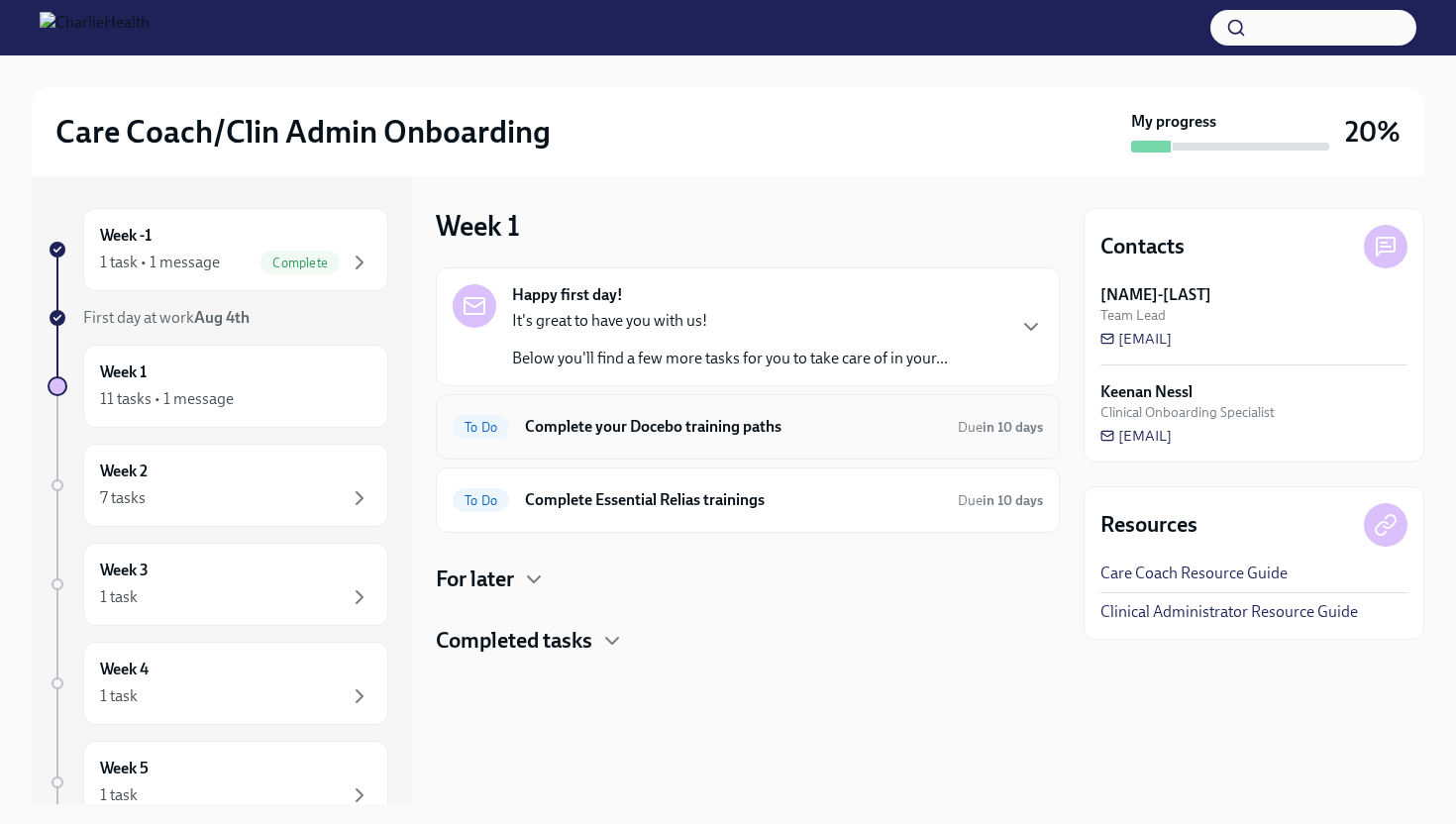 click on "Complete your Docebo training paths" at bounding box center (733, 427) 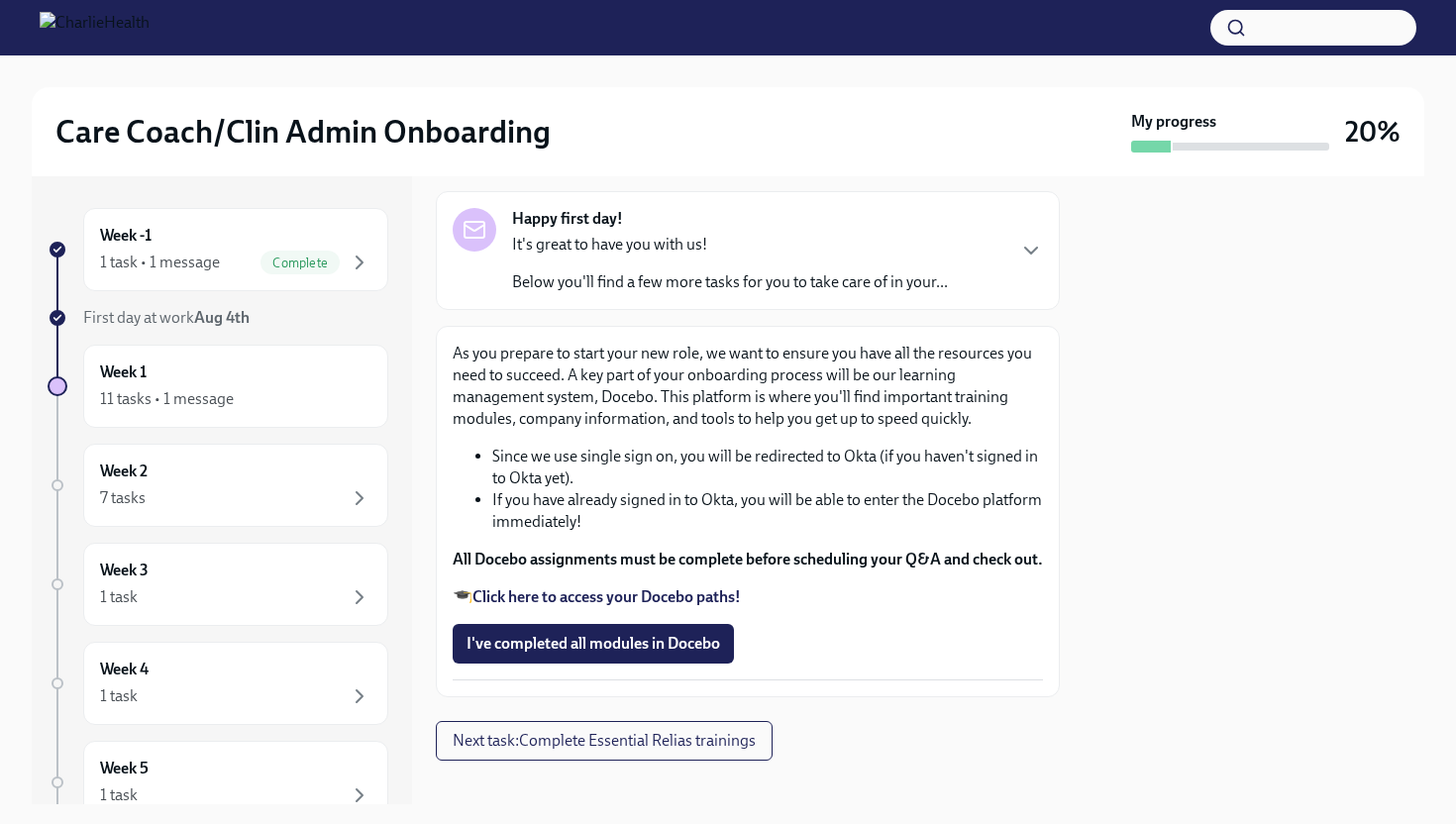 scroll, scrollTop: 107, scrollLeft: 0, axis: vertical 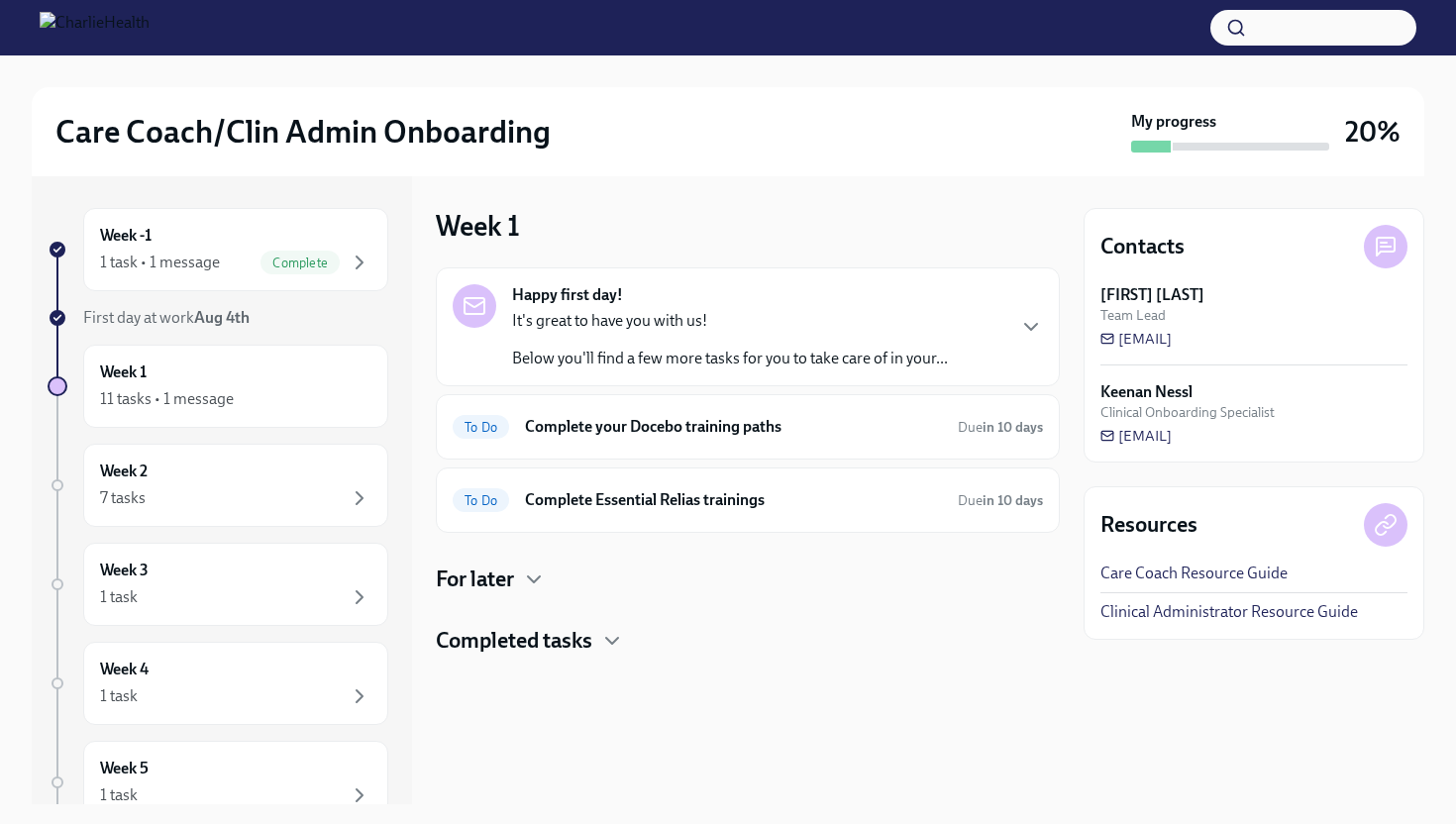 click on "For later" at bounding box center [748, 579] 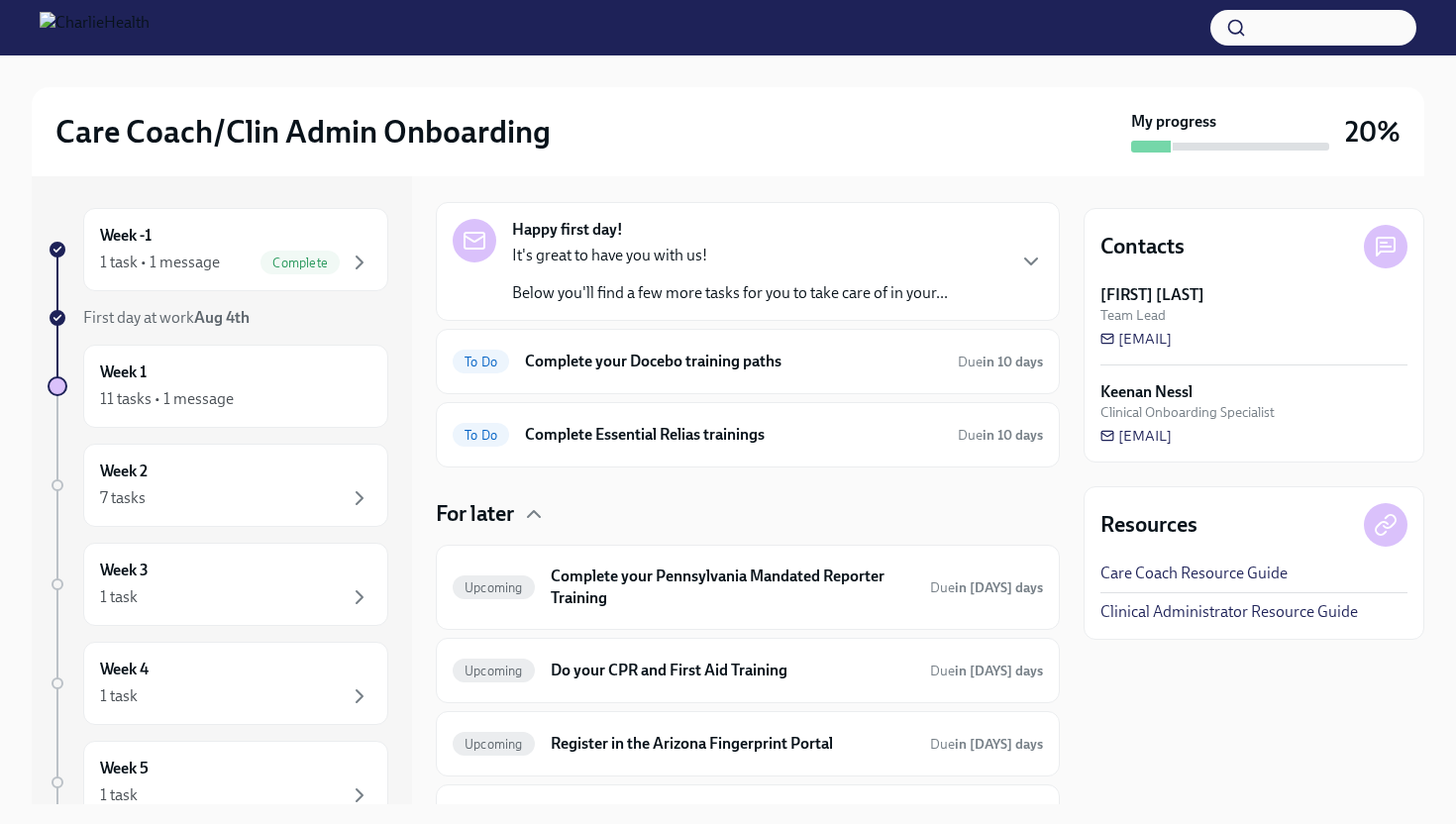 scroll, scrollTop: 77, scrollLeft: 0, axis: vertical 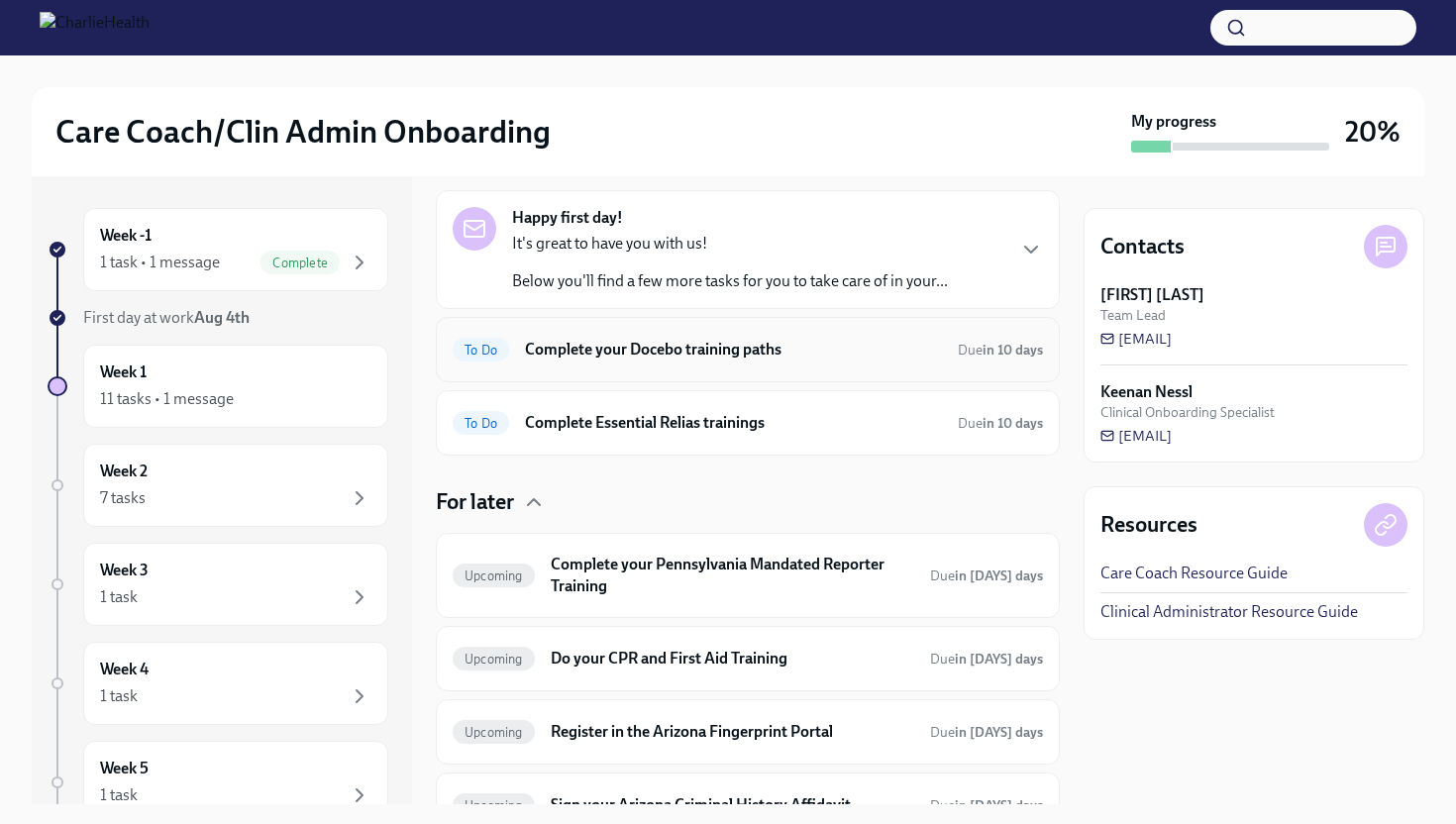 click on "To Do Complete your Docebo training paths Due  in [TIME]" at bounding box center [748, 350] 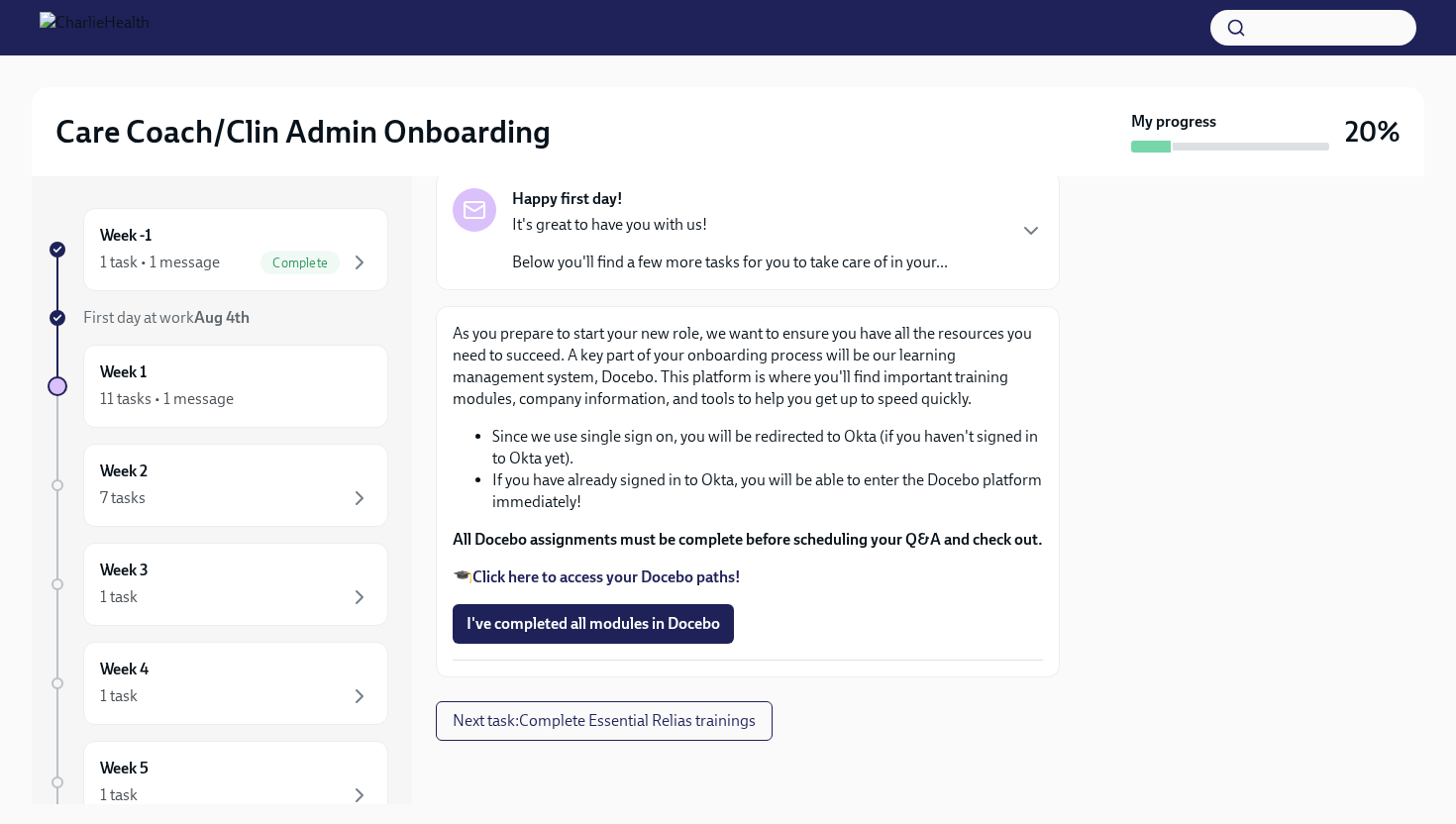 scroll, scrollTop: 0, scrollLeft: 0, axis: both 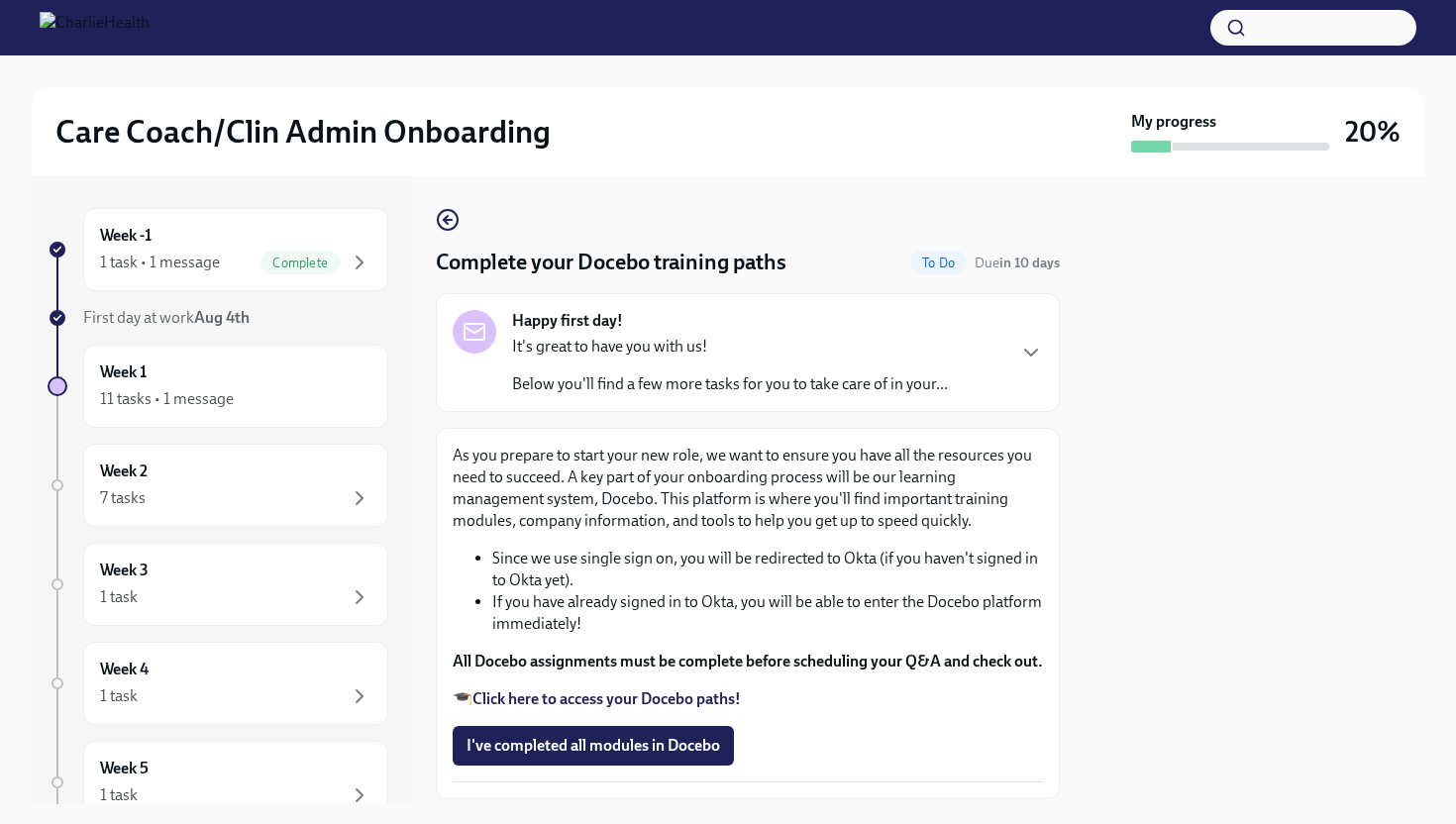click on "Complete your Docebo training paths To Do Due  in 10 days Happy first day! It's great to have you with us!
Below you'll find a few more tasks for you to take care of in your... As you prepare to start your new role, we want to ensure you have all the resources you need to succeed. A key part of your onboarding process will be our learning management system, Docebo. This platform is where you'll find important training modules, company information, and tools to help you get up to speed quickly.
Since we use single sign on, you will be redirected to Okta (if you haven't signed in to Okta yet).
If you have already signed in to Okta, you will be able to enter the Docebo platform immediately!
All Docebo assignments must be complete before scheduling your Q&A and check out.
🎓  Click here to access your Docebo paths! I've completed all modules in Docebo Next task :  Complete Essential Relias trainings" at bounding box center (748, 490) 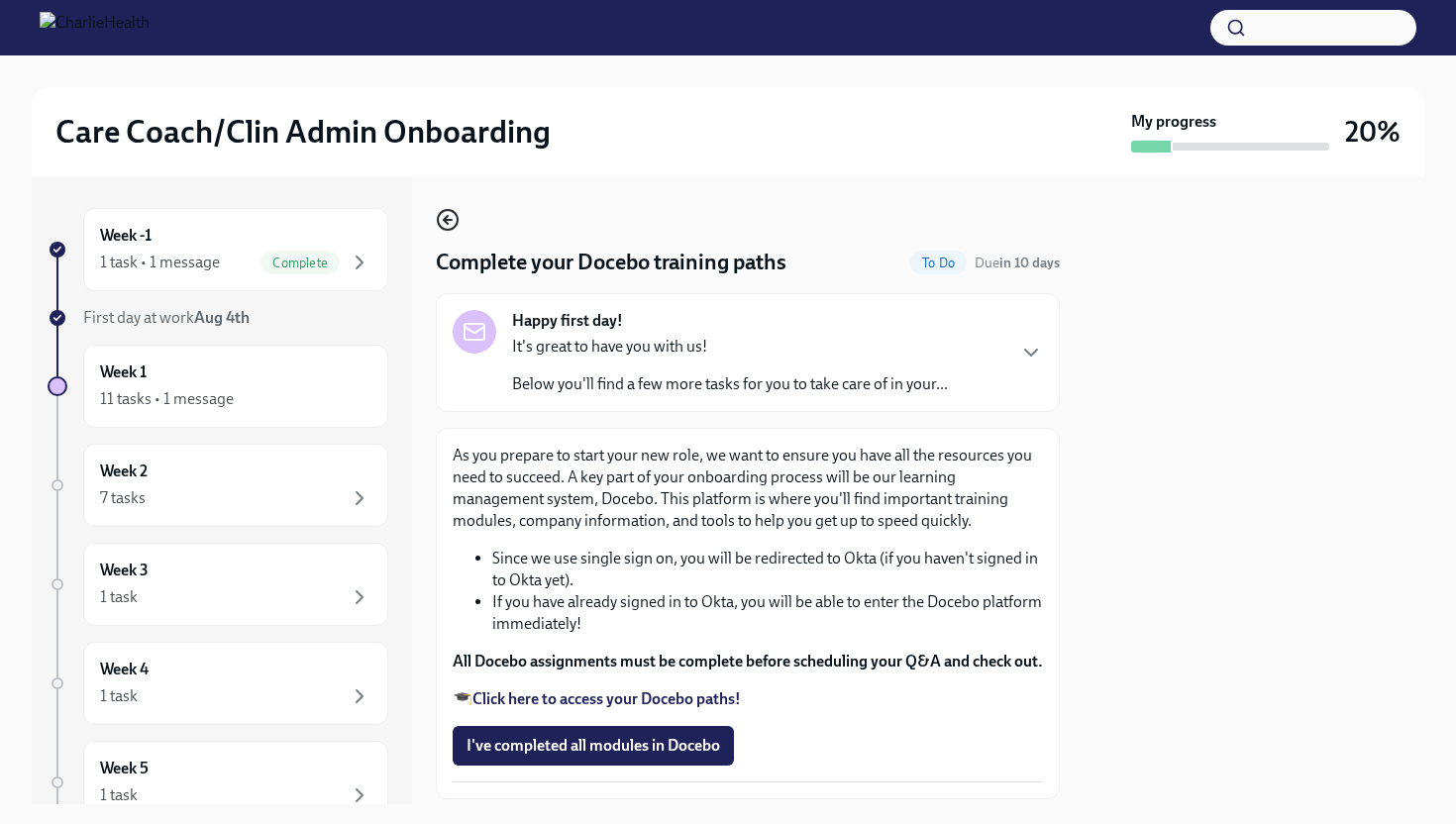 click 